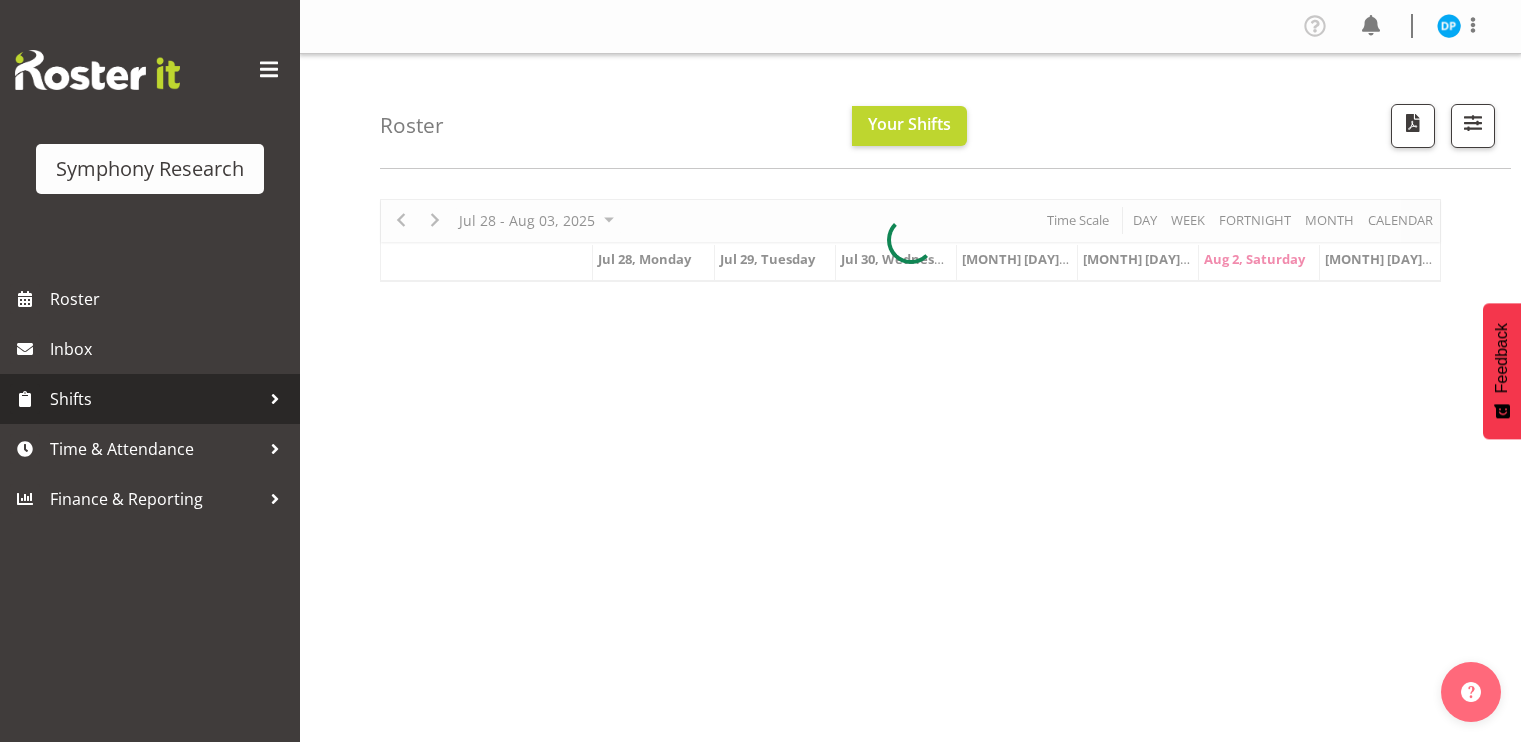 scroll, scrollTop: 0, scrollLeft: 0, axis: both 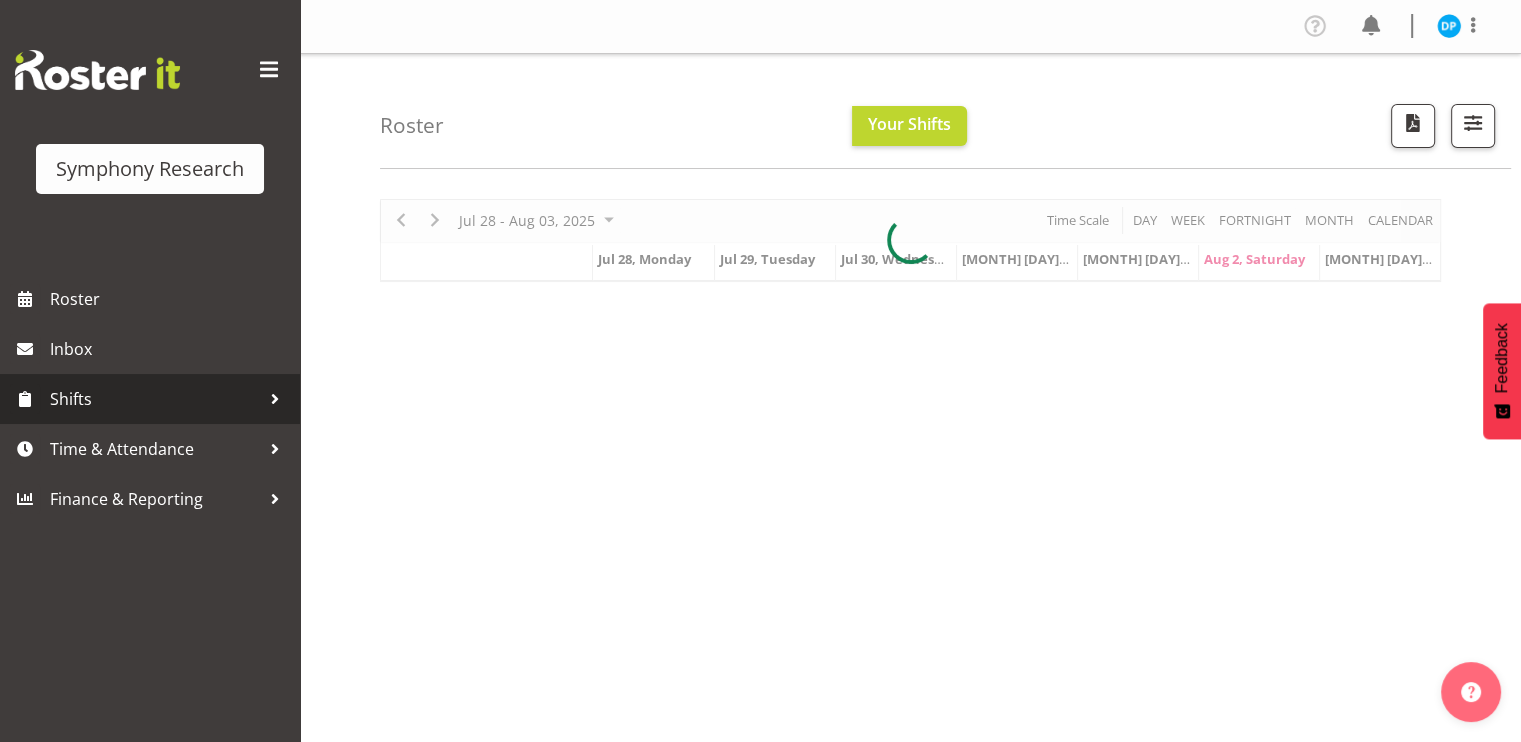 click on "Shifts" at bounding box center [155, 399] 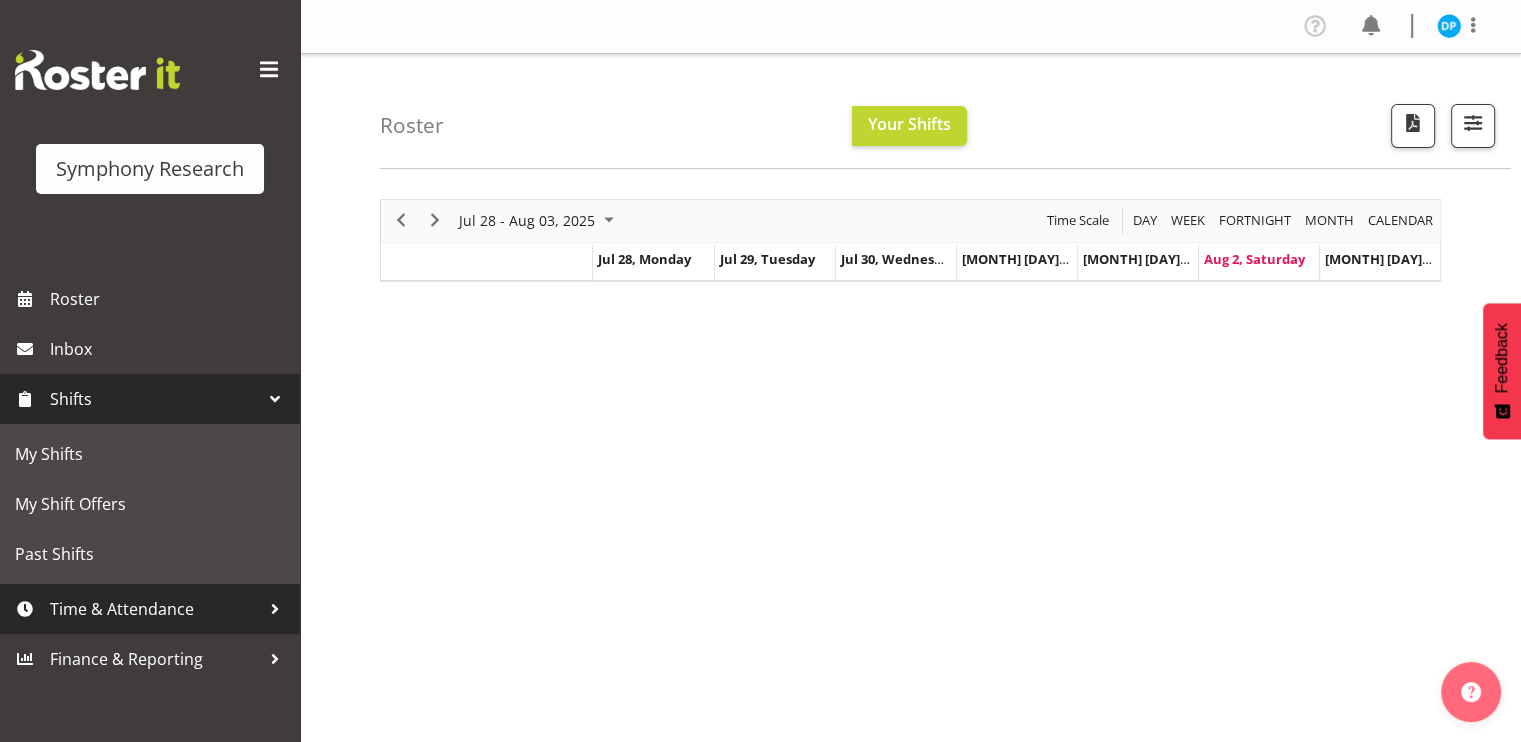 click on "Time & Attendance" at bounding box center (155, 609) 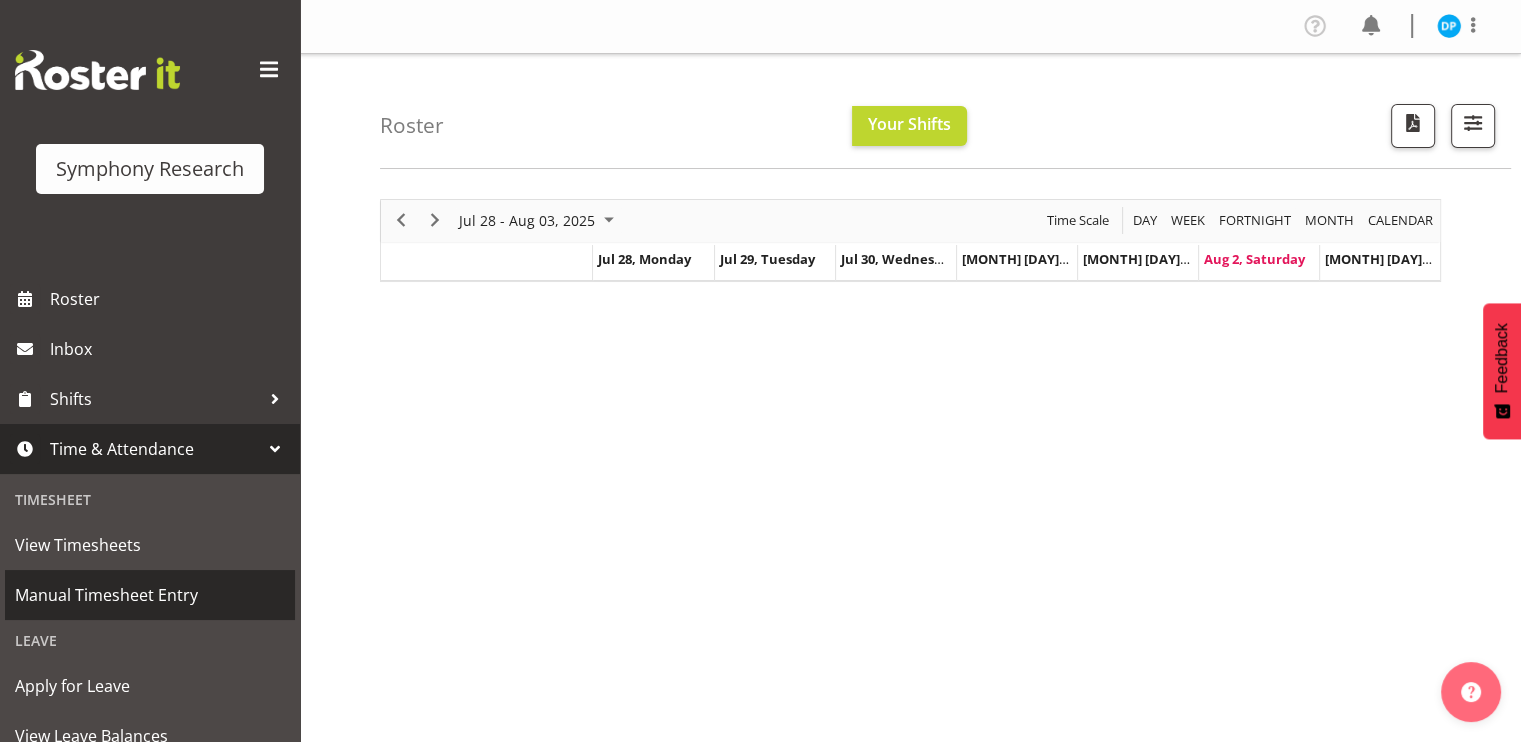scroll, scrollTop: 16, scrollLeft: 0, axis: vertical 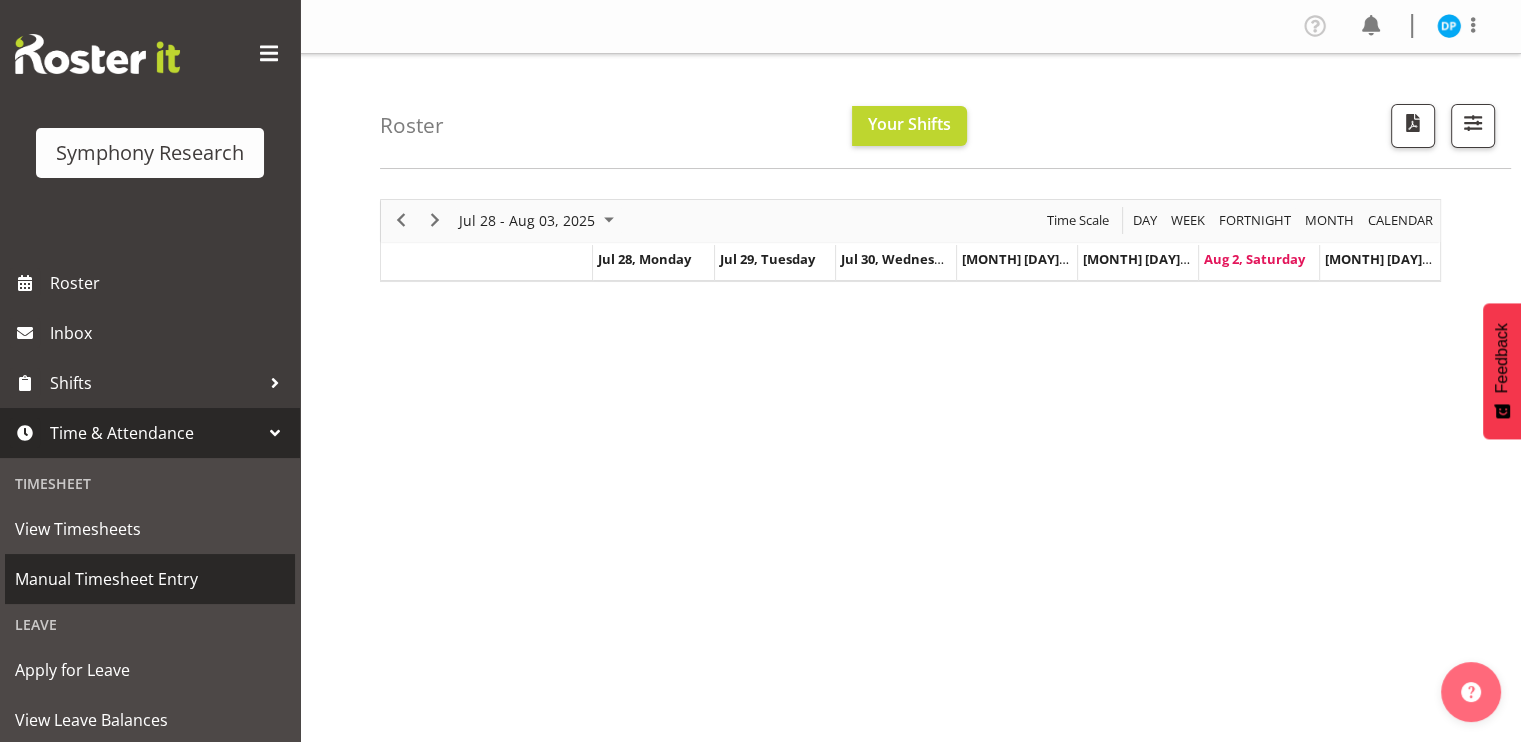 click on "Manual Timesheet Entry" at bounding box center (150, 579) 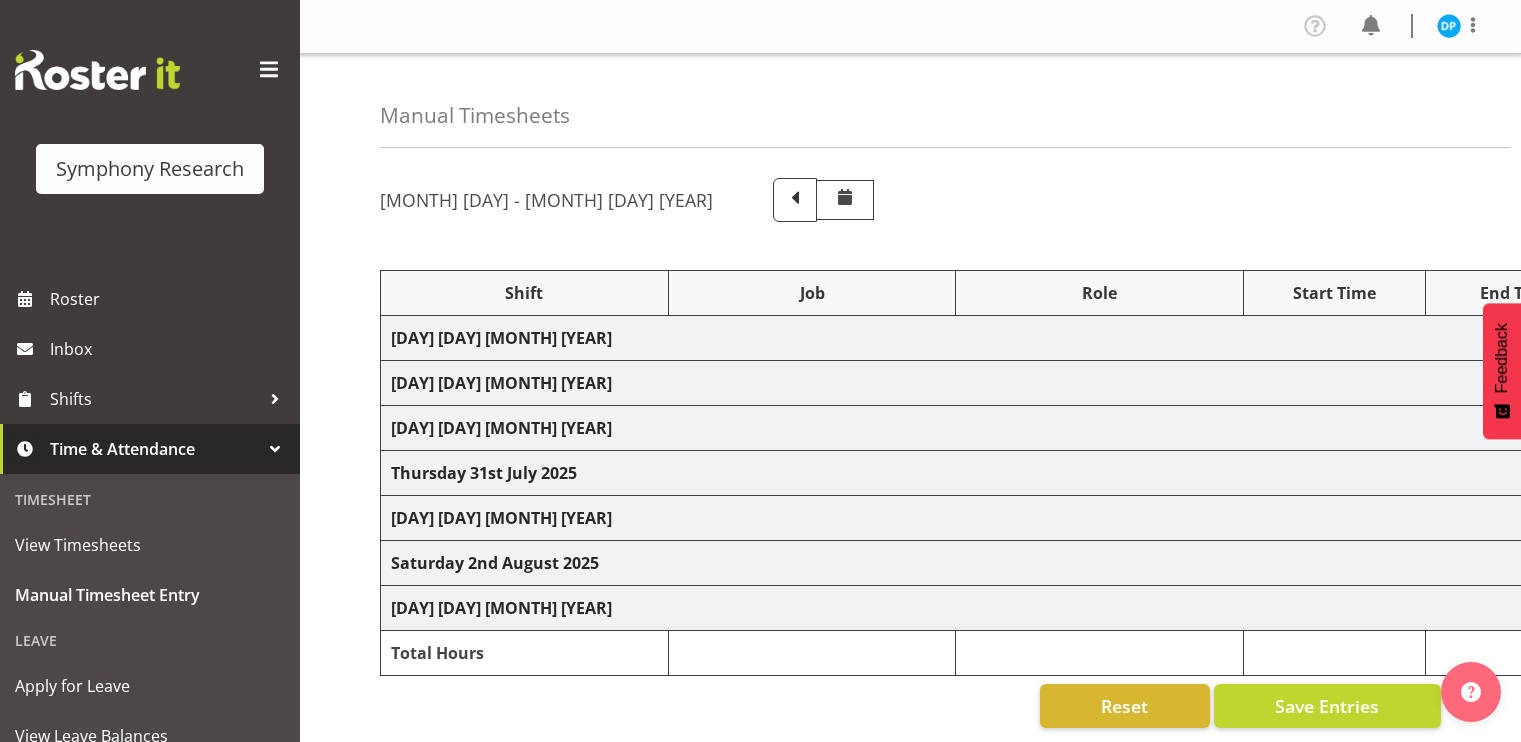 scroll, scrollTop: 0, scrollLeft: 0, axis: both 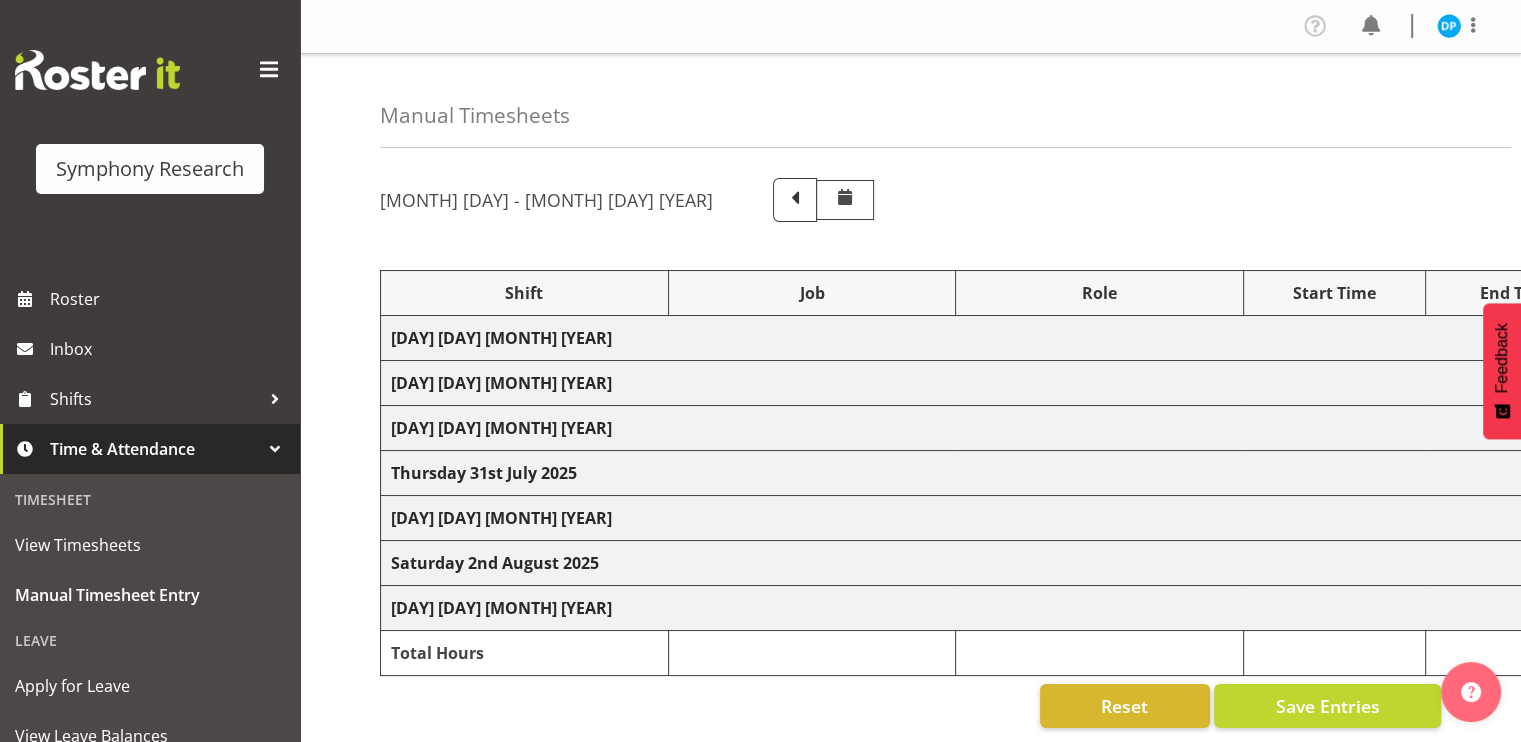 select on "2690" 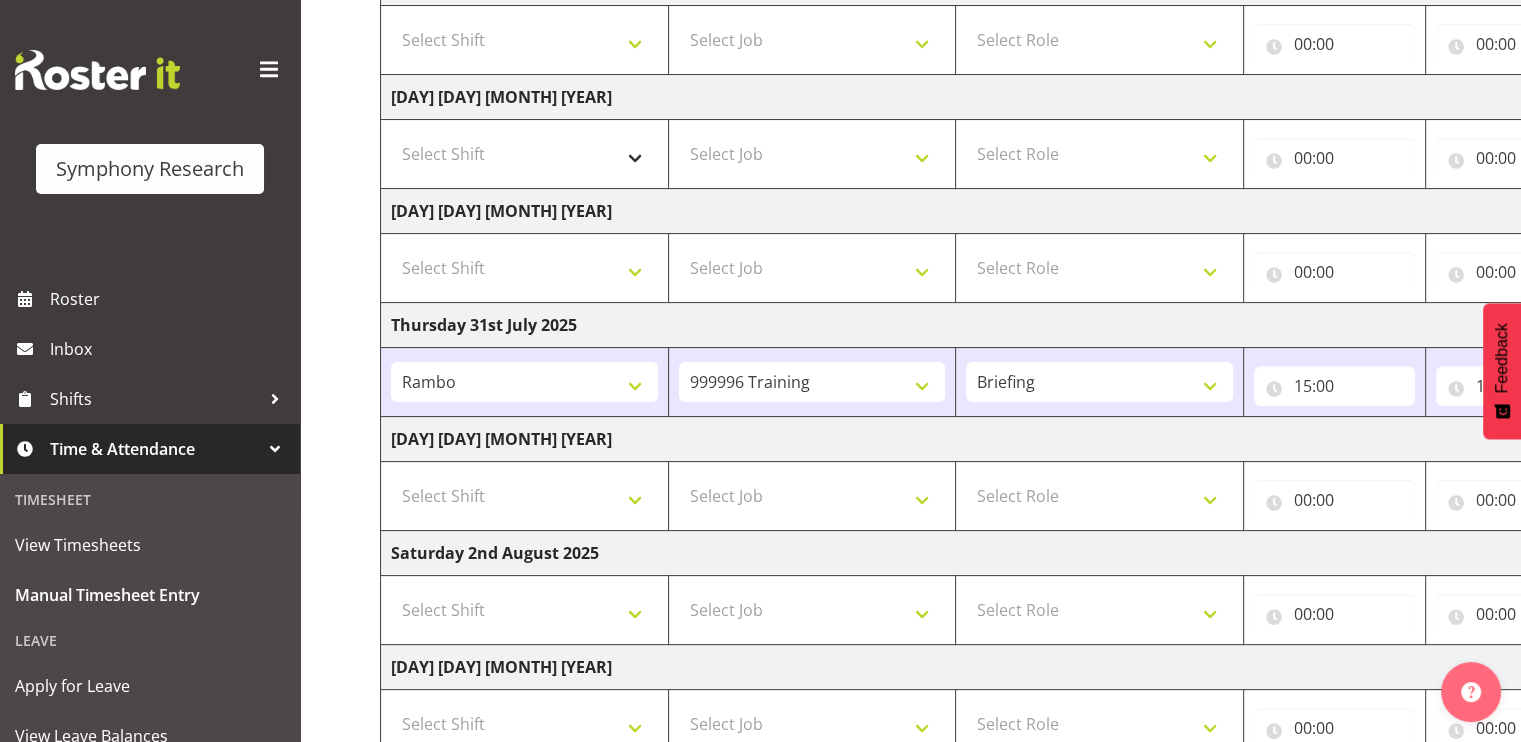 scroll, scrollTop: 472, scrollLeft: 0, axis: vertical 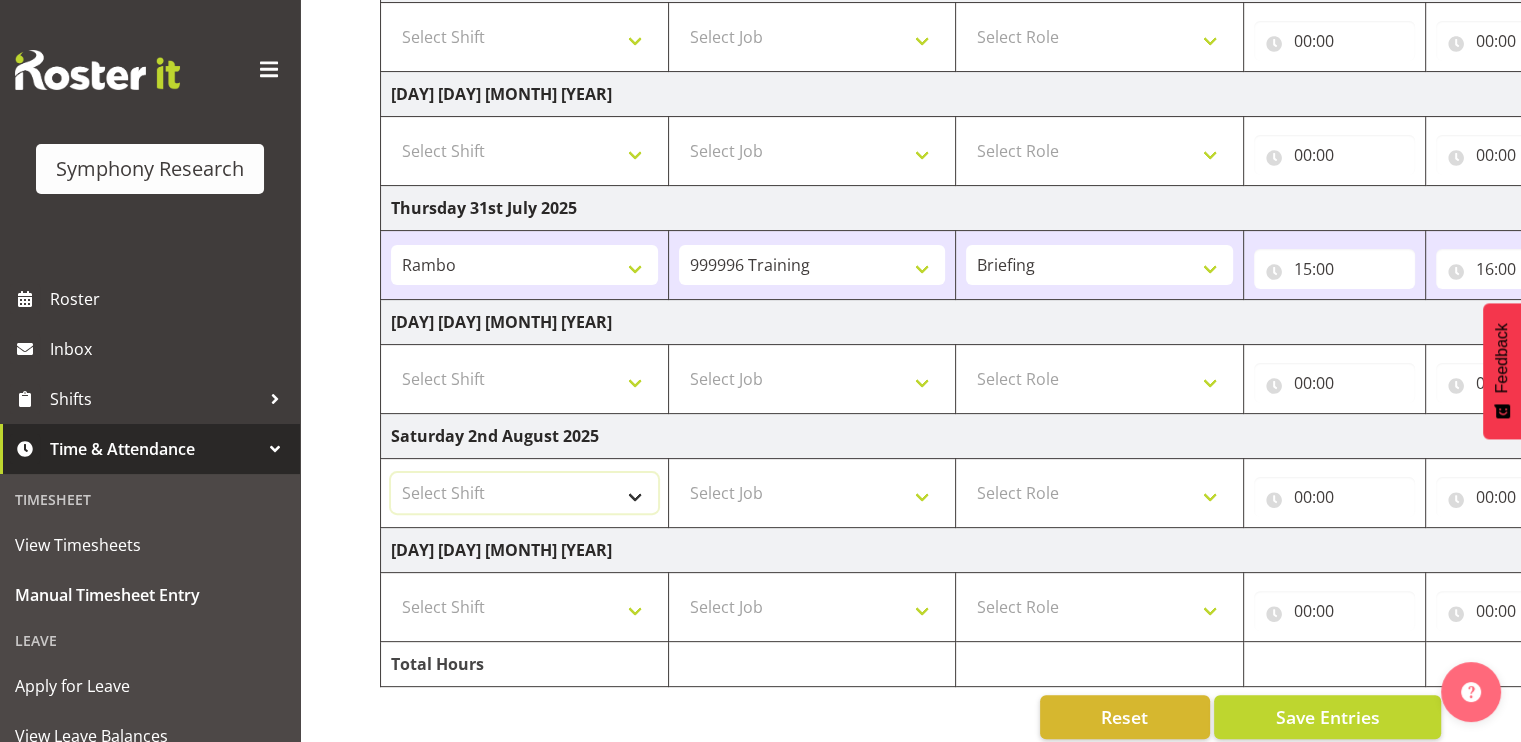 click on "Select Shift  !!Weekend Residential    (Roster IT Shift Label) *Business  9/10am ~ 4:30pm *Business Supervisor *Evening Residential Shift 5-9pm *RP Track  C *RP Track C Weekend *RP Weekly/Monthly Tracks *Supervisor Call Centre *Supervisor Evening *Supervisors & Call Centre Weekend RAMBO Weekend Rambo Test WP Aust briefing/training World Poll Aust Late 9p~10:30p World Poll Aust Wkend World Poll NZ  Weekends World Poll NZ Pilot World Poll NZ Wave 2 Pilot World Poll Pilot Aust 9:00~10:30pm" at bounding box center [524, 493] 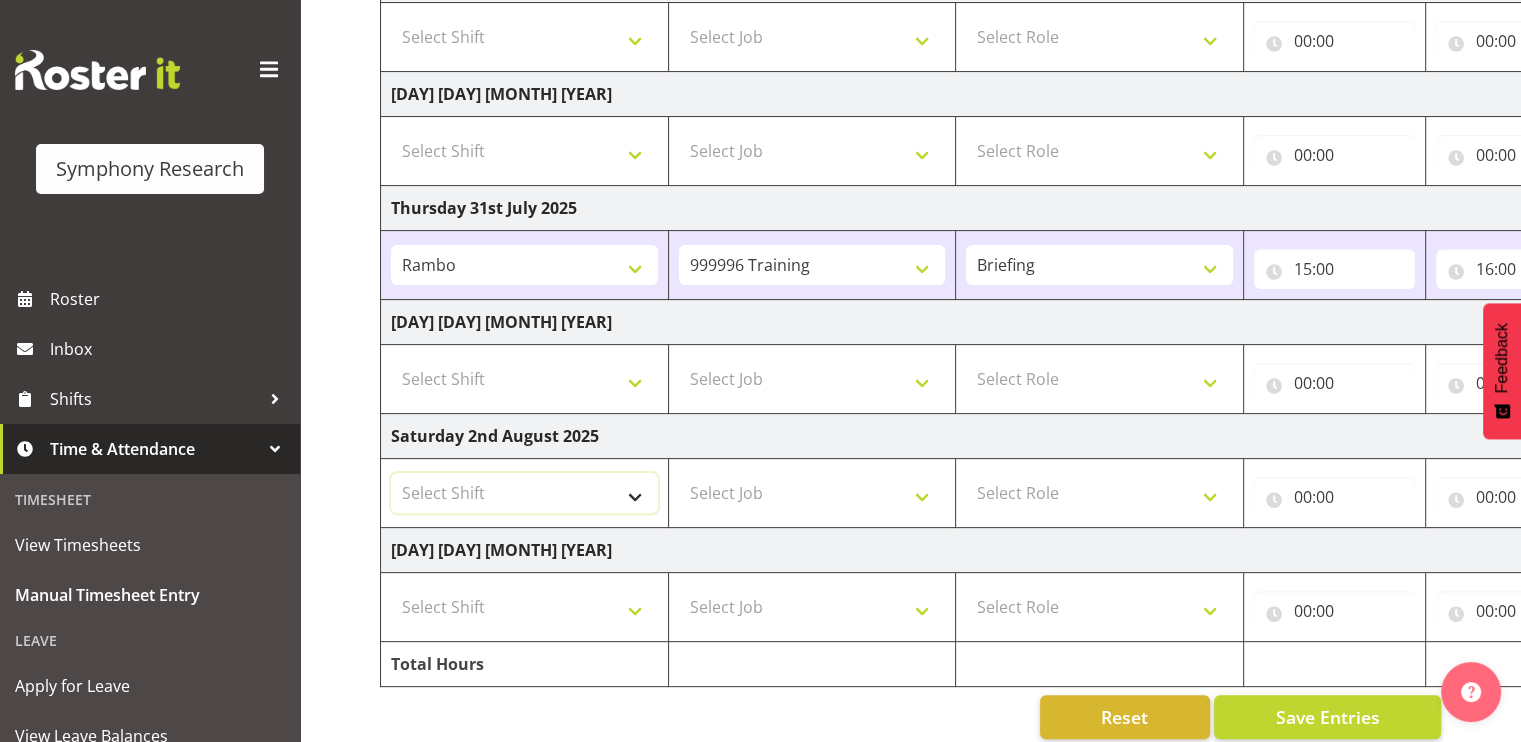 select on "2690" 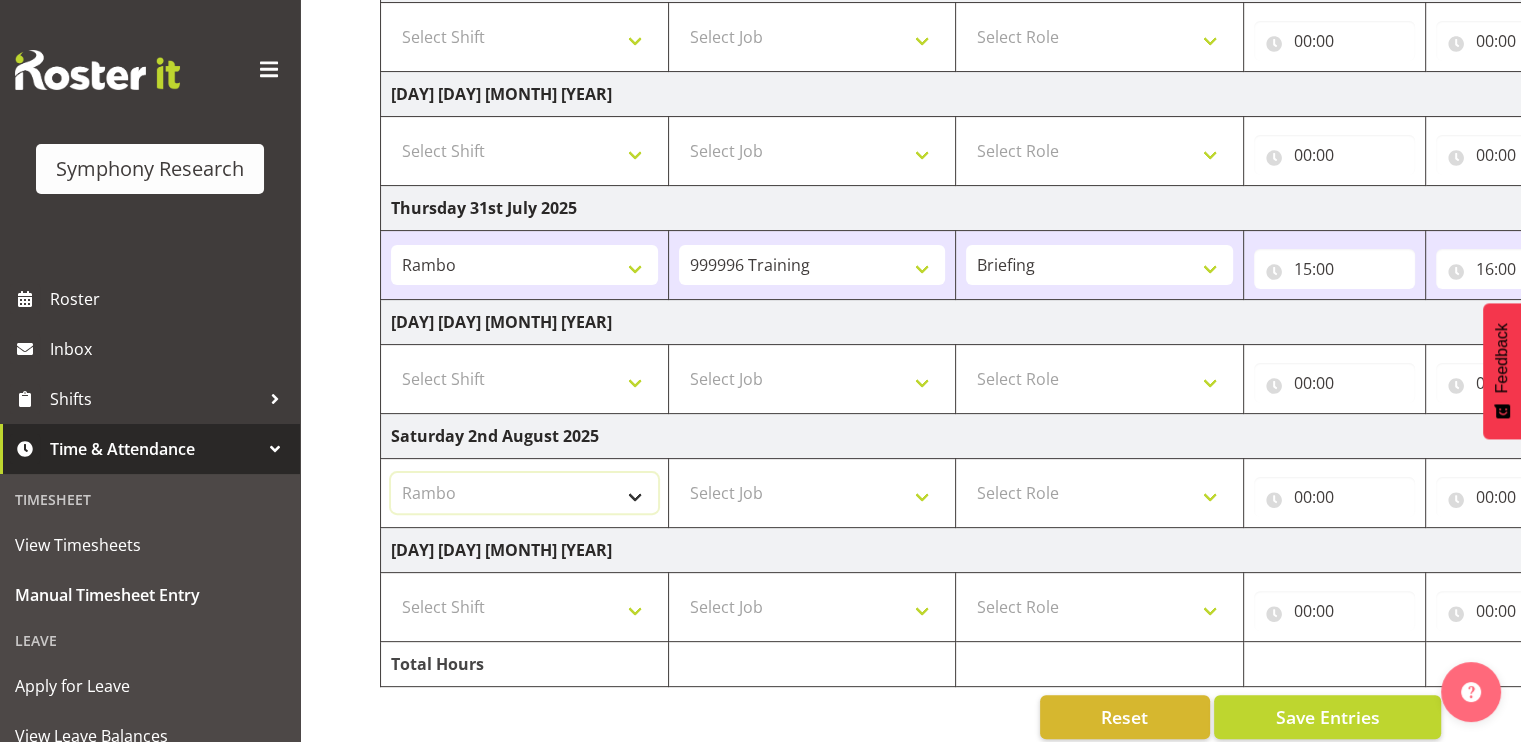 click on "Select Shift  !!Weekend Residential    (Roster IT Shift Label) *Business  9/10am ~ 4:30pm *Business Supervisor *Evening Residential Shift 5-9pm *RP Track  C *RP Track C Weekend *RP Weekly/Monthly Tracks *Supervisor Call Centre *Supervisor Evening *Supervisors & Call Centre Weekend RAMBO Weekend Rambo Test WP Aust briefing/training World Poll Aust Late 9p~10:30p World Poll Aust Wkend World Poll NZ  Weekends World Poll NZ Pilot World Poll NZ Wave 2 Pilot World Poll Pilot Aust 9:00~10:30pm" at bounding box center [524, 493] 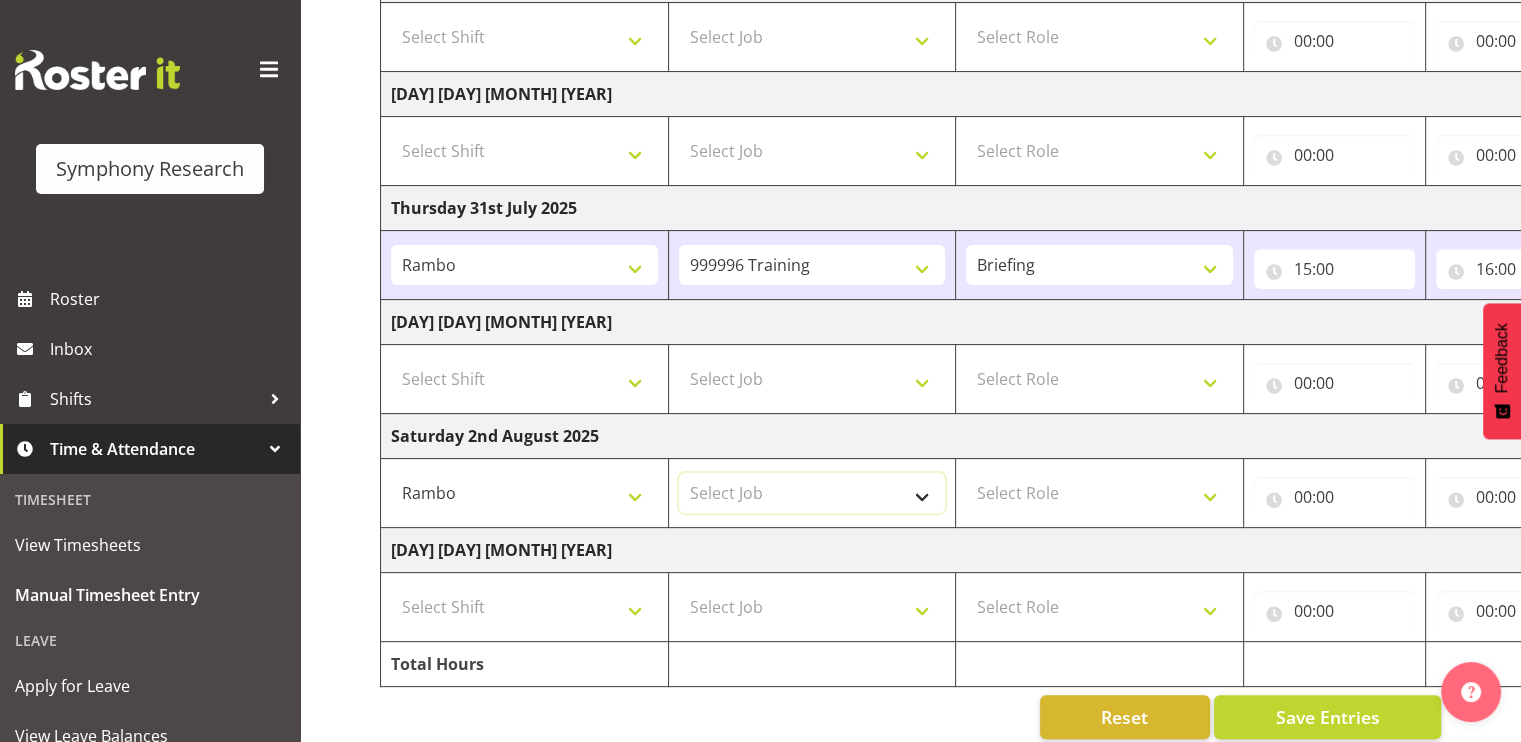 click on "Select Job  550060 IF Admin 553491 World Poll Australia Wave 2 Pretest 2025 553493 World Poll New Zealand Wave 2 Pretest 2025 553500 BFM Jul - Sep 2025 553502 FMG August 2024 990000 General 990821 Goldrush 2024 990846 Toka Tu Ake 2025 990855 FENZ 990878 CMI Q3 2025 990883 Alarms 990888 Rambo Aug 2025 999996 Training 999997 Recruitment & Training 999999 DT" at bounding box center [812, 493] 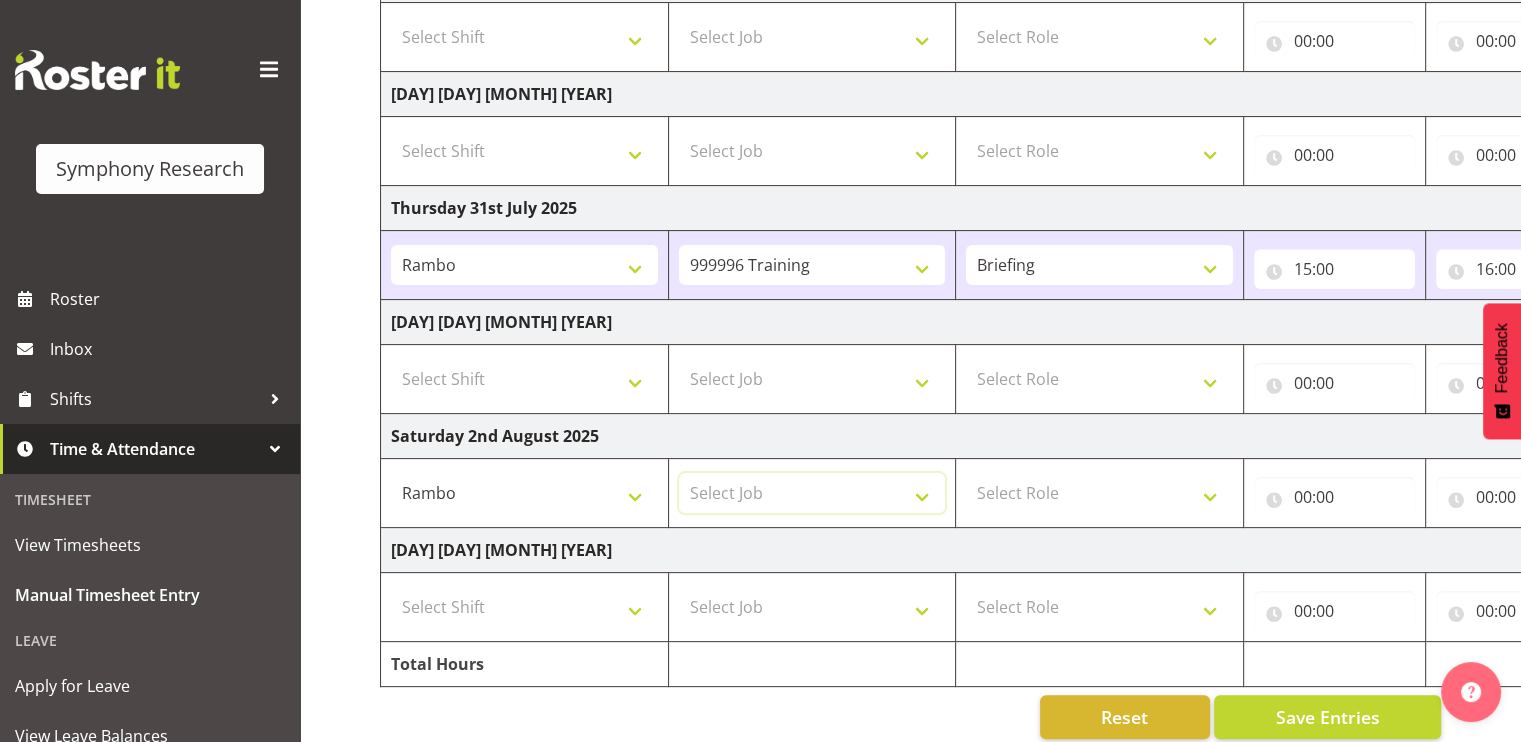 select on "10461" 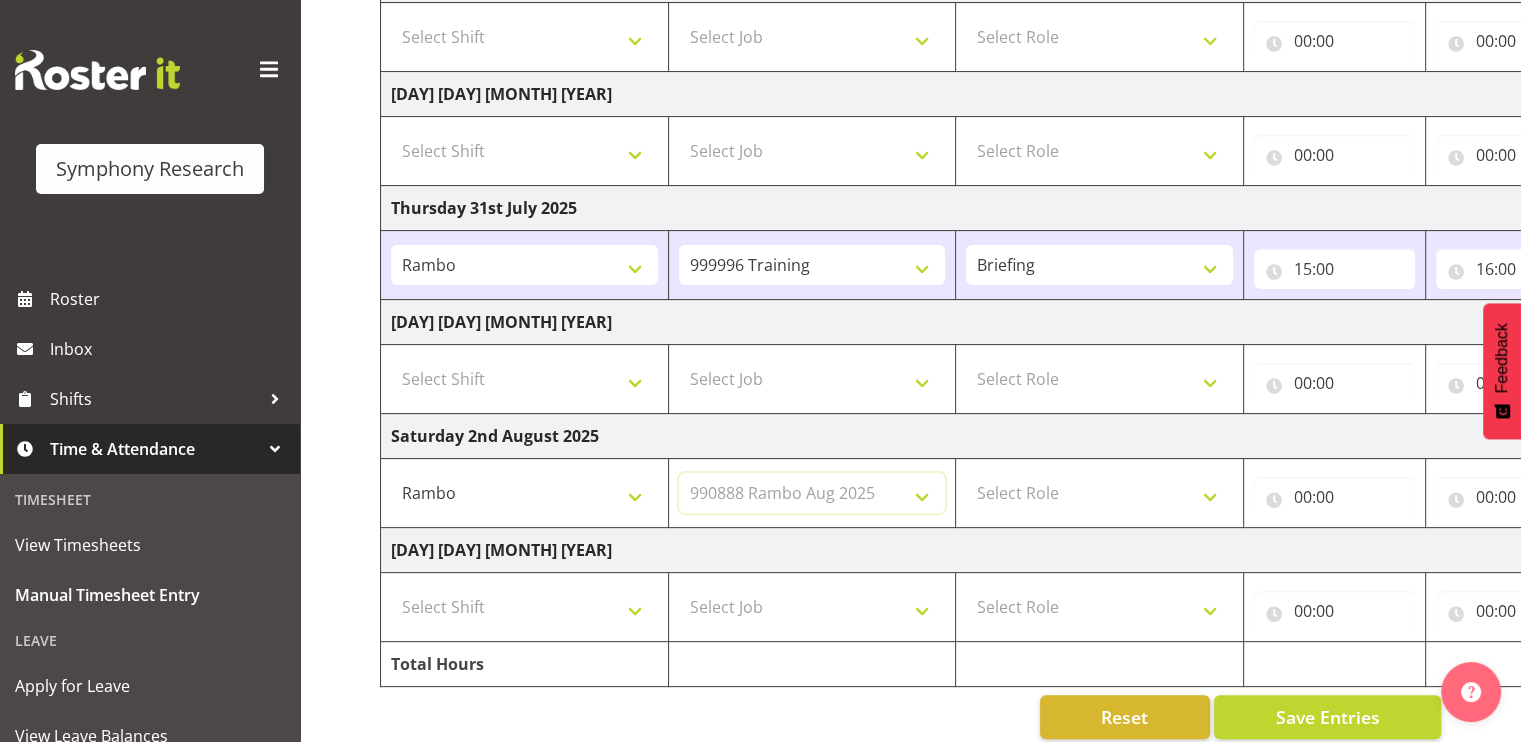 click on "Select Job  550060 IF Admin 553491 World Poll Australia Wave 2 Pretest 2025 553493 World Poll New Zealand Wave 2 Pretest 2025 553500 BFM Jul - Sep 2025 553502 FMG August 2024 990000 General 990821 Goldrush 2024 990846 Toka Tu Ake 2025 990855 FENZ 990878 CMI Q3 2025 990883 Alarms 990888 Rambo Aug 2025 999996 Training 999997 Recruitment & Training 999999 DT" at bounding box center (812, 493) 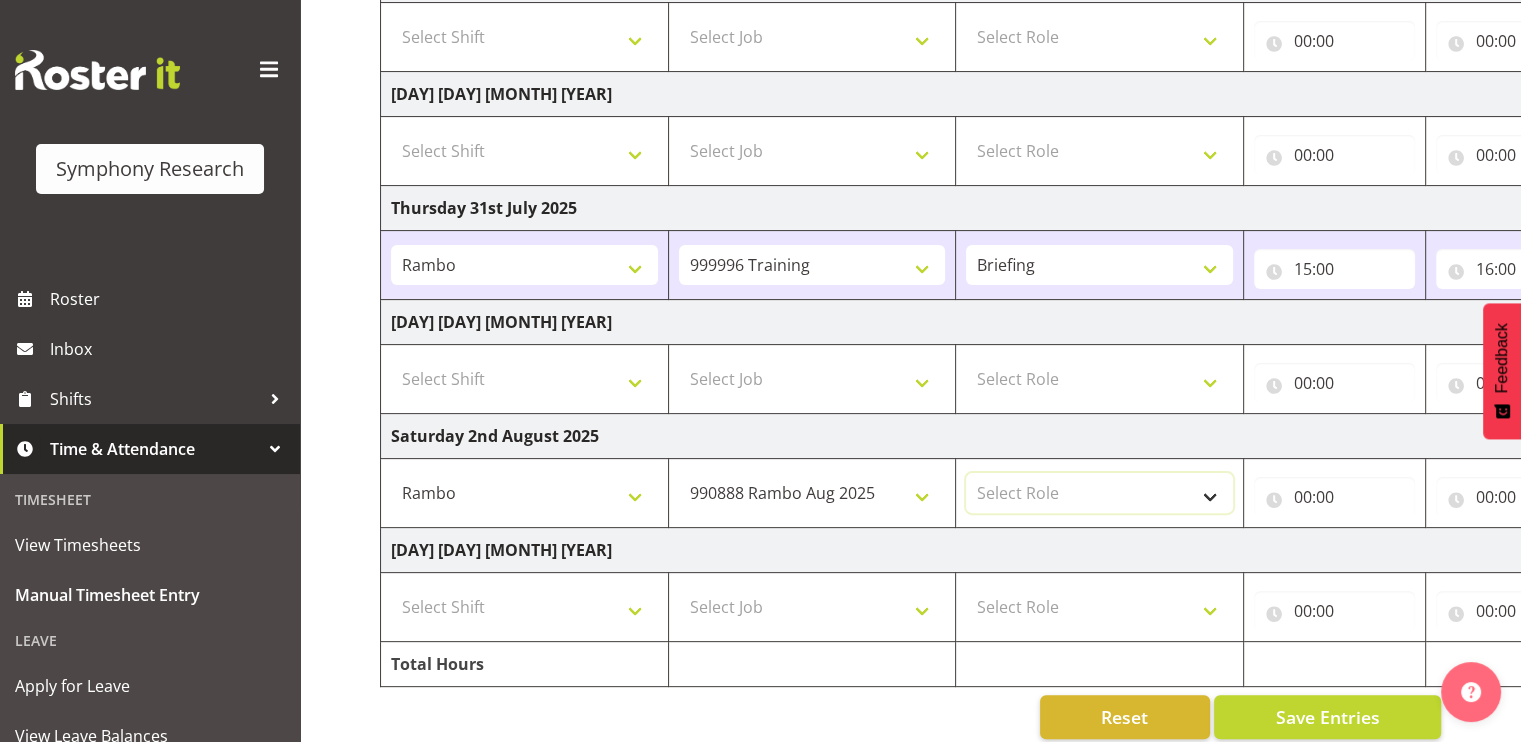 click on "Select Role  Briefing Interviewing" at bounding box center (1099, 493) 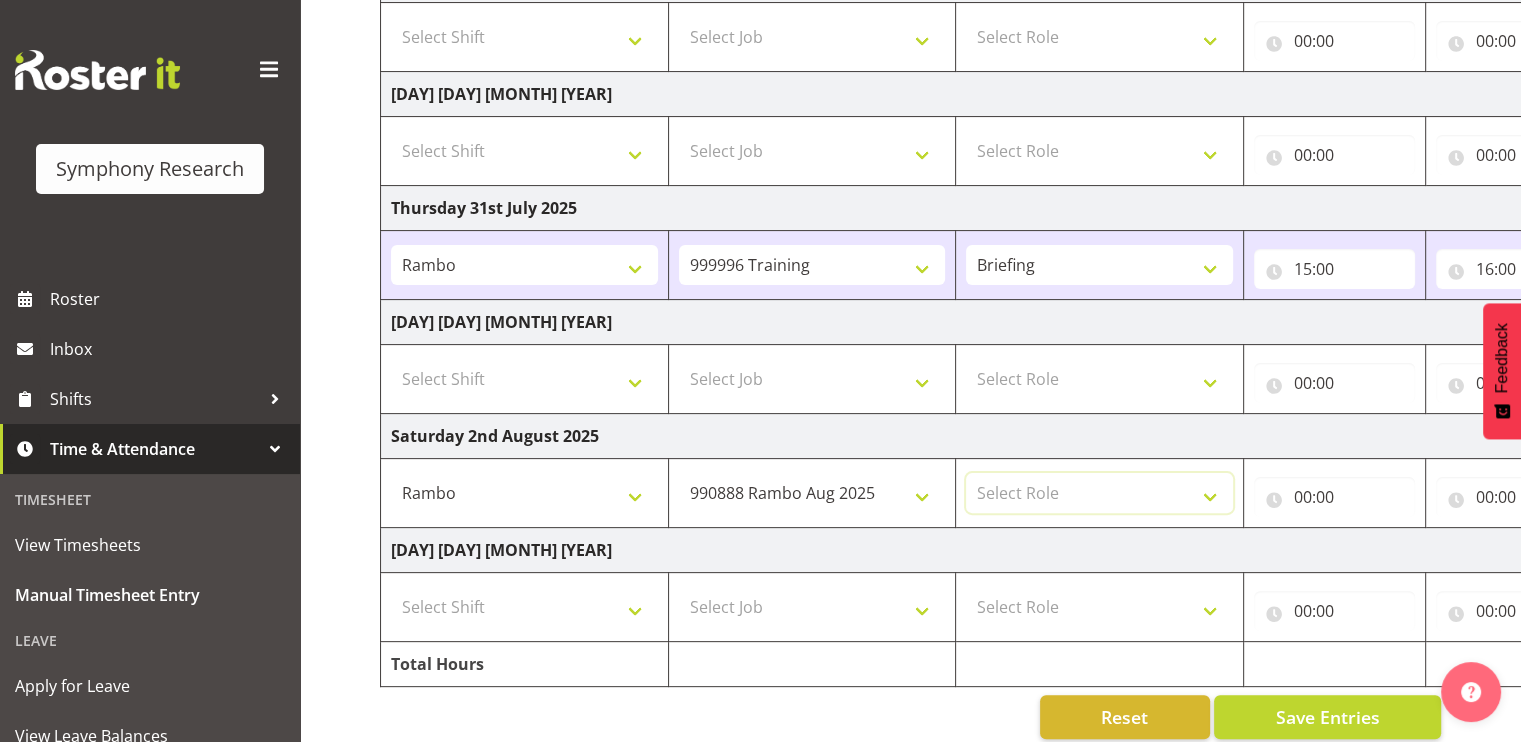 select on "47" 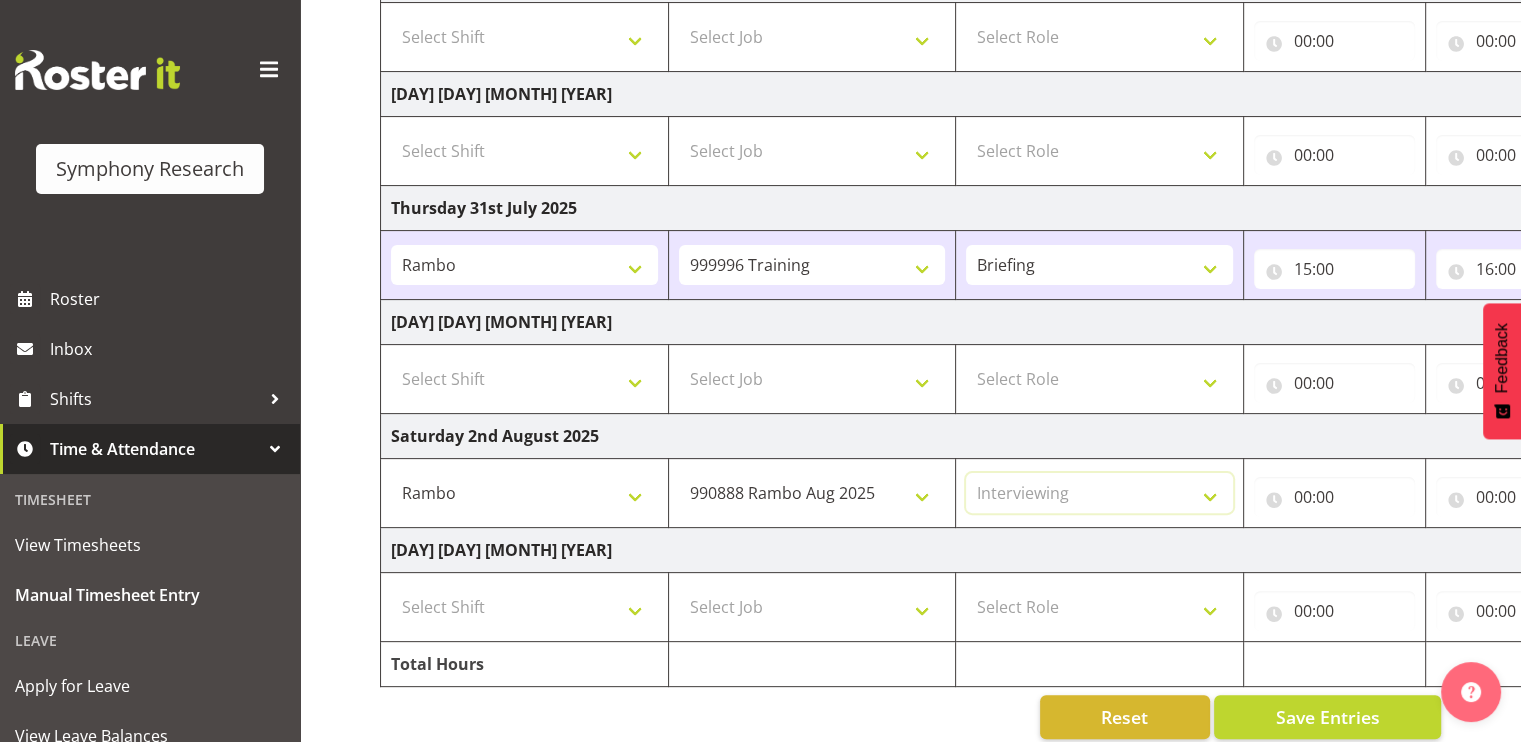 click on "Select Role  Briefing Interviewing" at bounding box center (1099, 493) 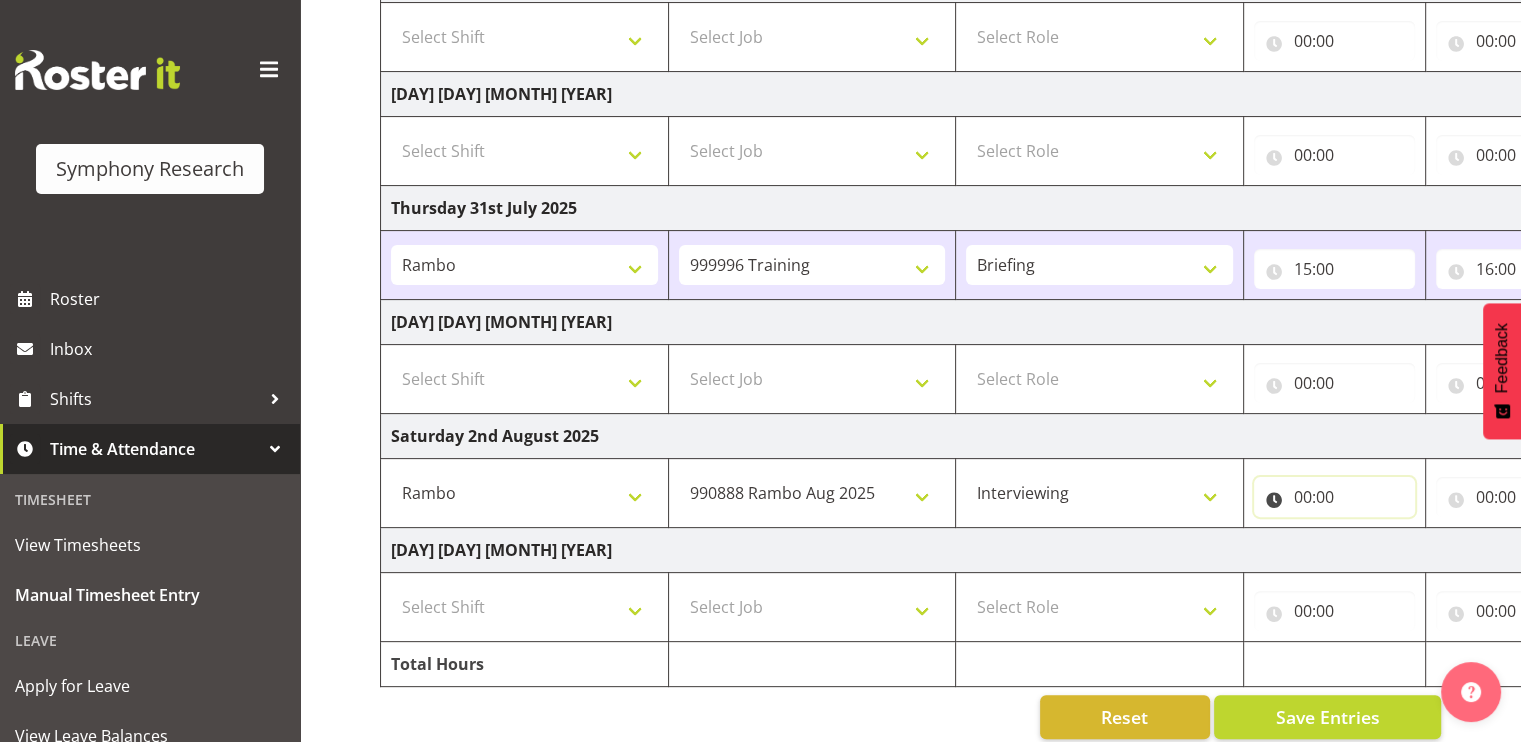 click on "00:00" at bounding box center [1334, 497] 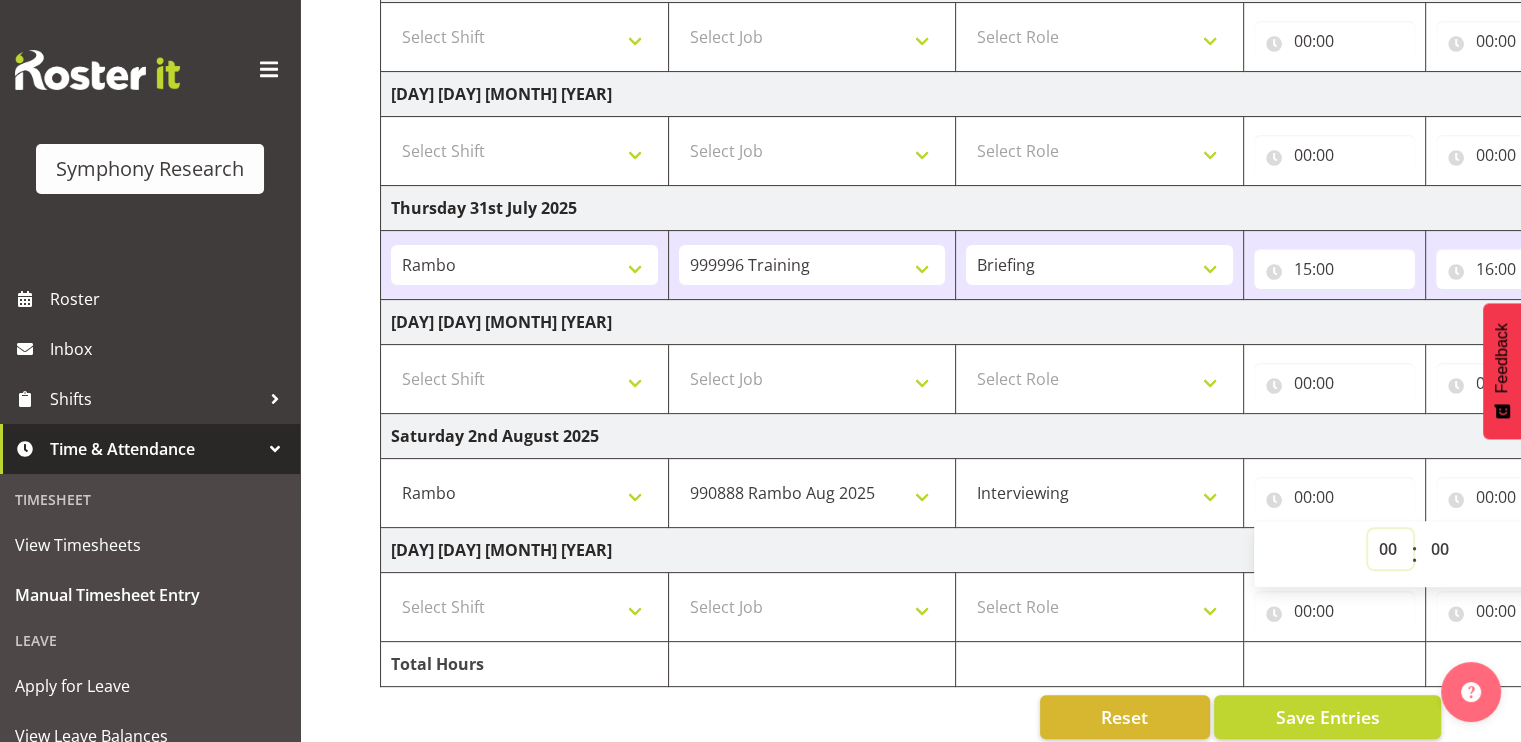 click on "00   01   02   03   04   05   06   07   08   09   10   11   12   13   14   15   16   17   18   19   20   21   22   23" at bounding box center (1390, 549) 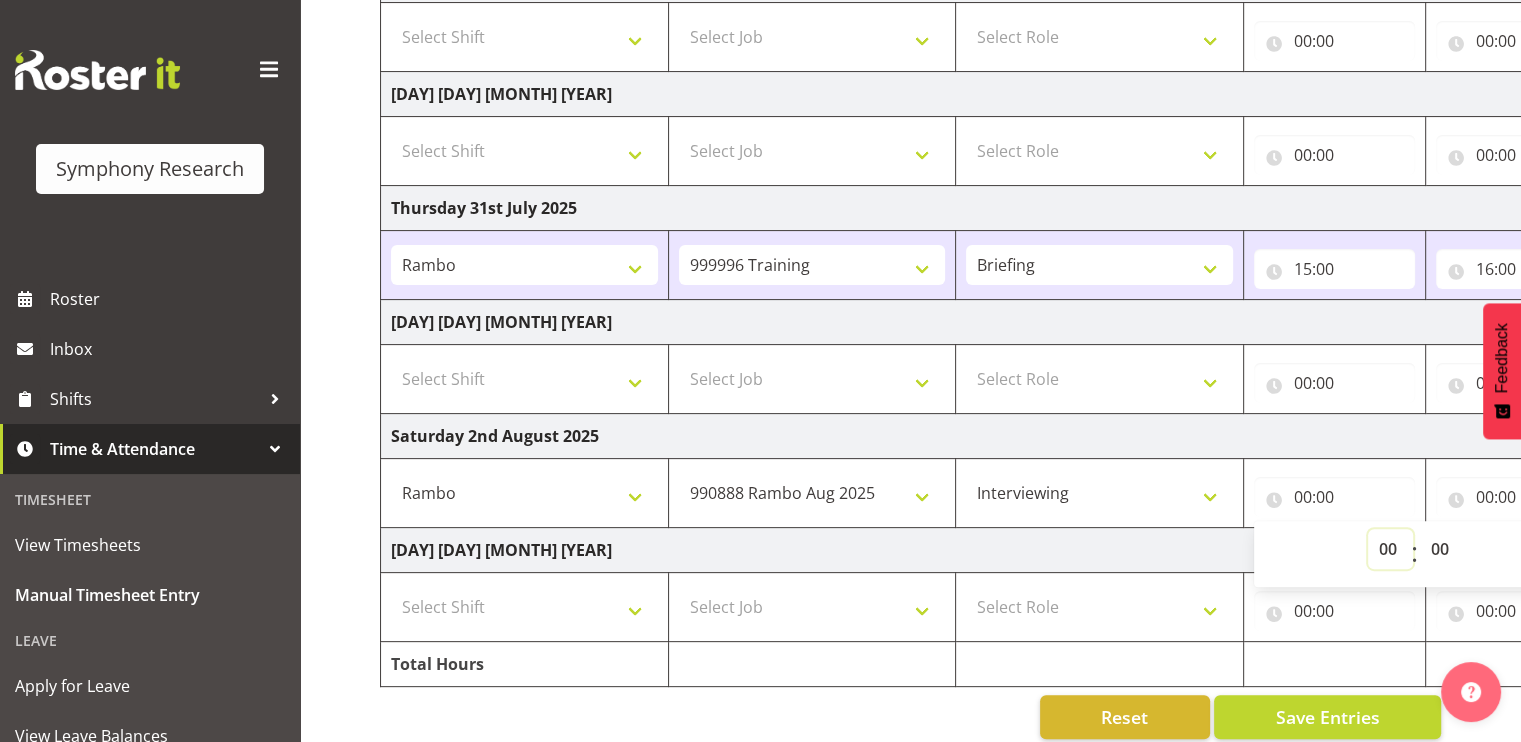 select on "12" 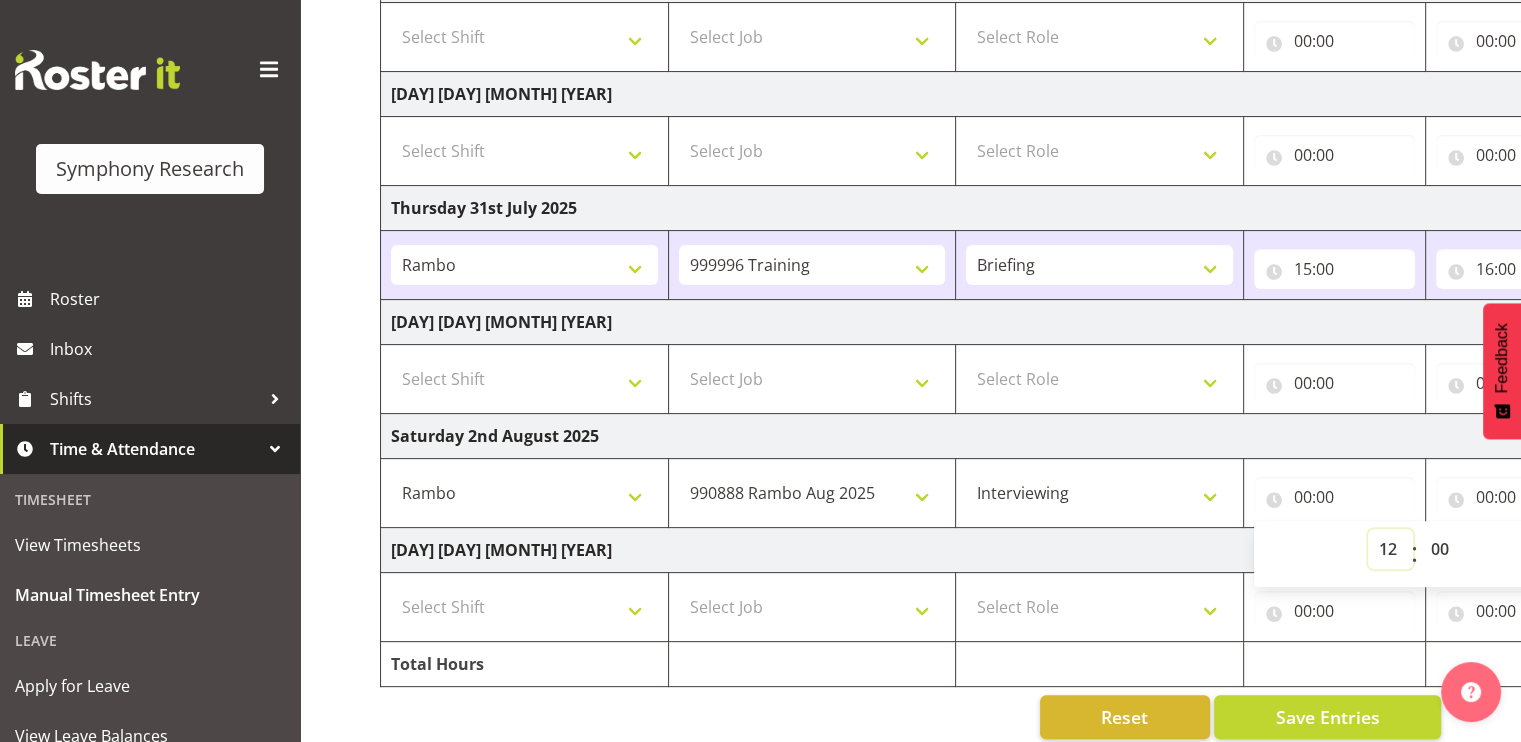 click on "00   01   02   03   04   05   06   07   08   09   10   11   12   13   14   15   16   17   18   19   20   21   22   23" at bounding box center [1390, 549] 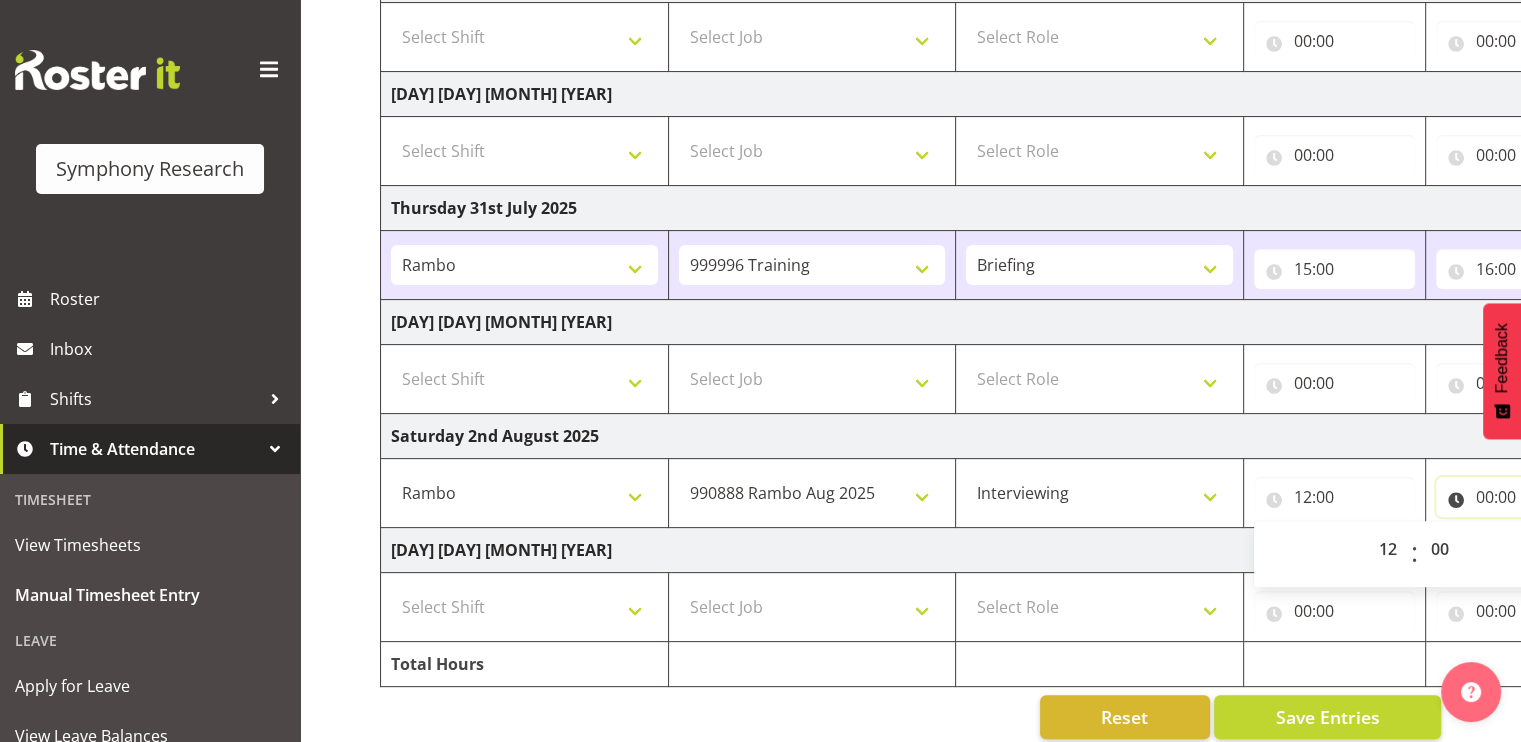 click on "00:00" at bounding box center (1516, 497) 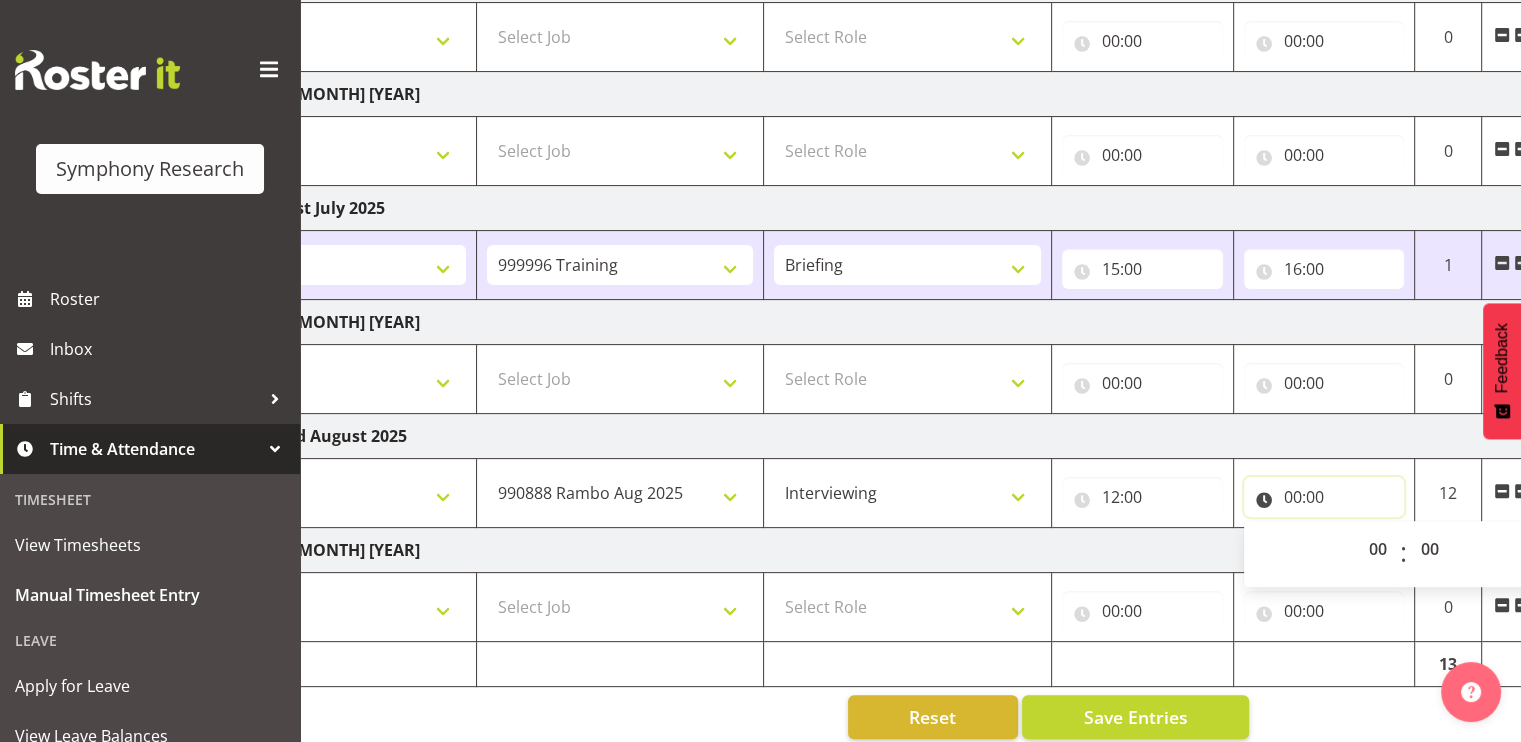 scroll, scrollTop: 0, scrollLeft: 259, axis: horizontal 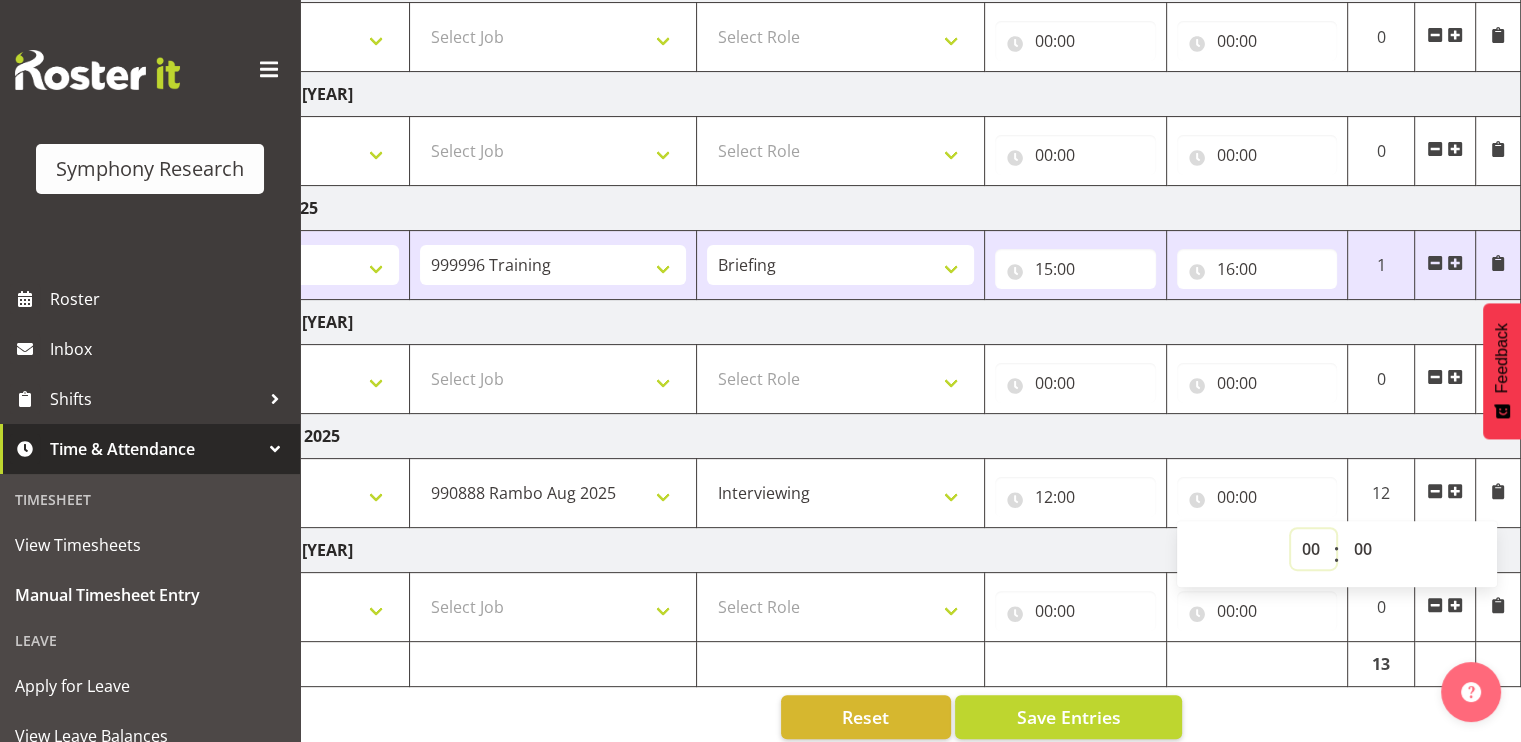 click on "00   01   02   03   04   05   06   07   08   09   10   11   12   13   14   15   16   17   18   19   20   21   22   23" at bounding box center [1313, 549] 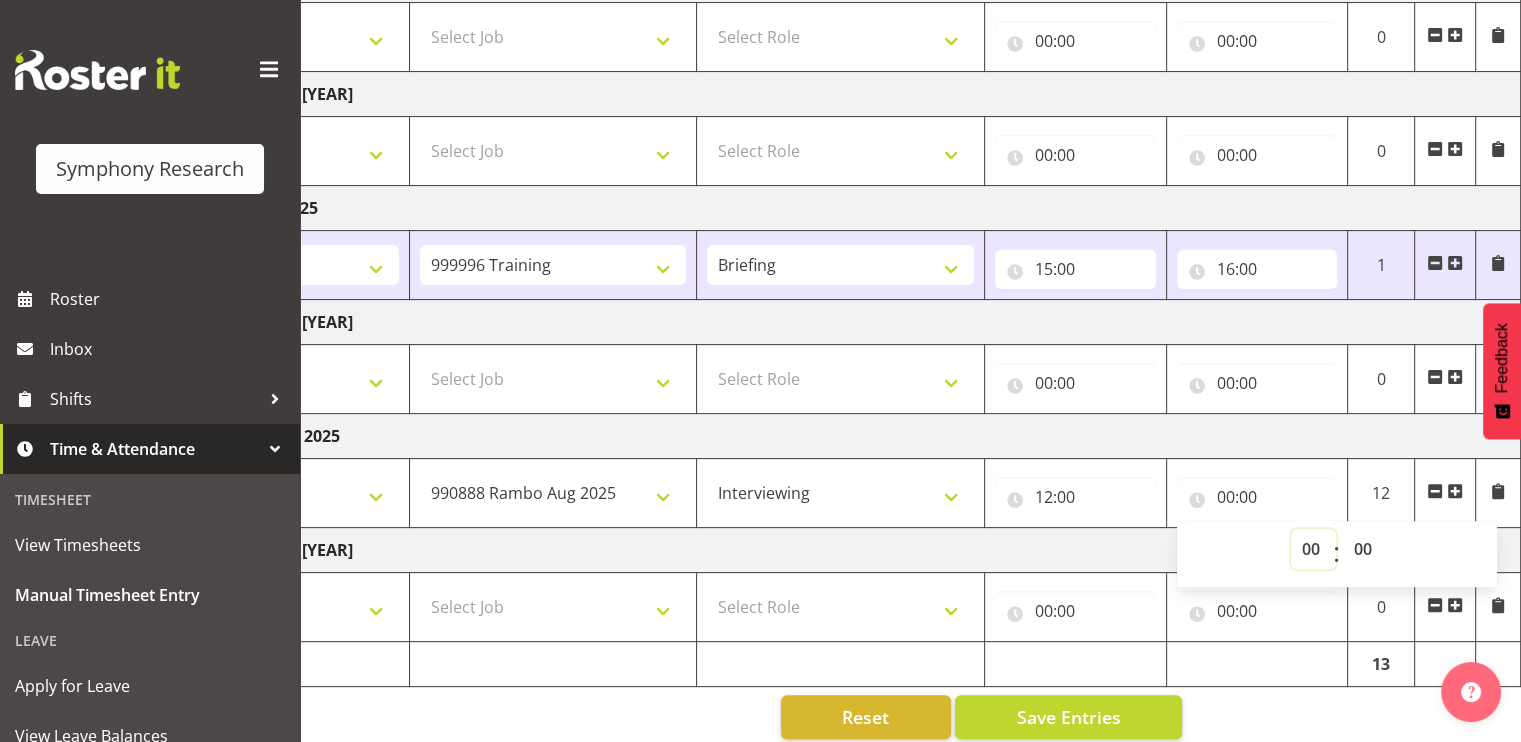 select on "19" 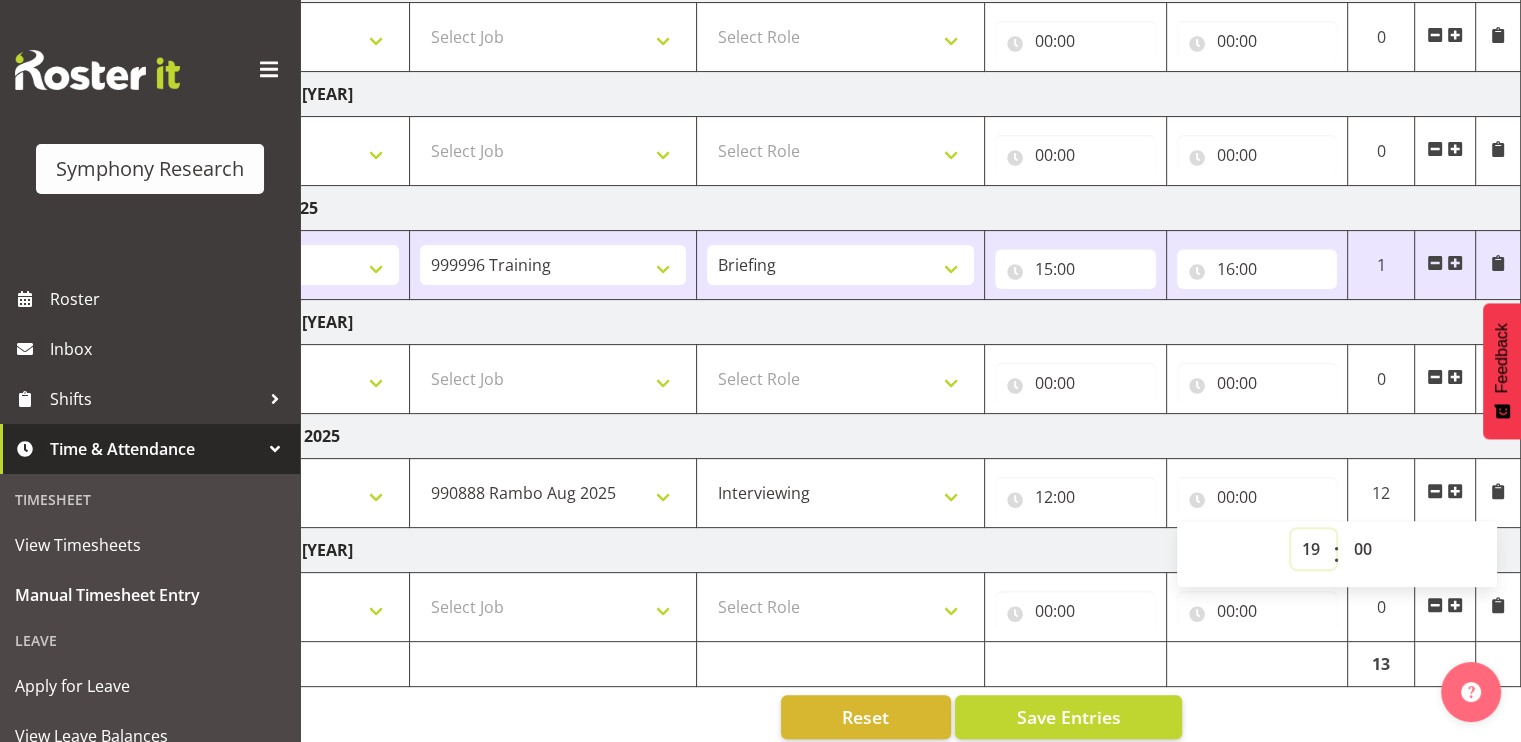 click on "00   01   02   03   04   05   06   07   08   09   10   11   12   13   14   15   16   17   18   19   20   21   22   23" at bounding box center [1313, 549] 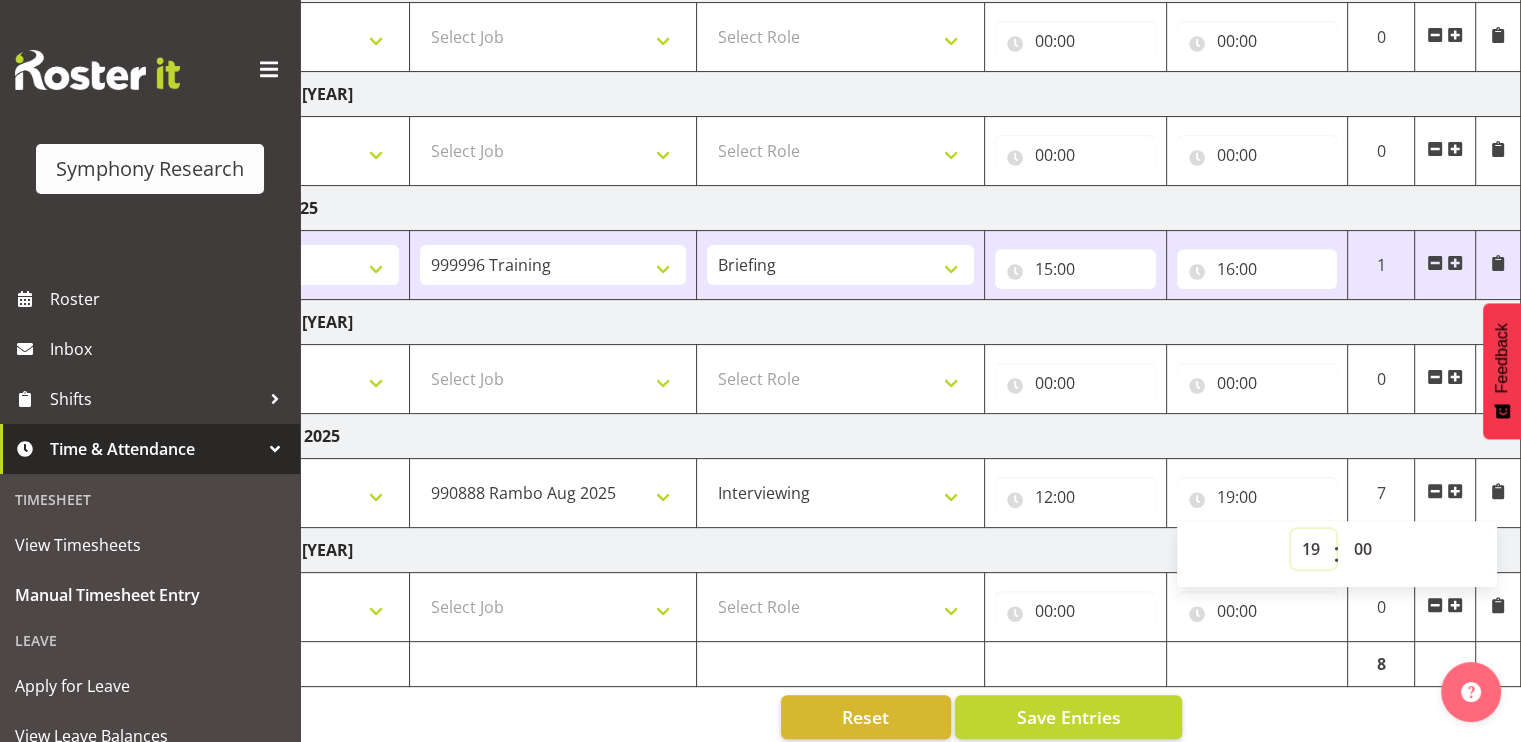 scroll, scrollTop: 496, scrollLeft: 0, axis: vertical 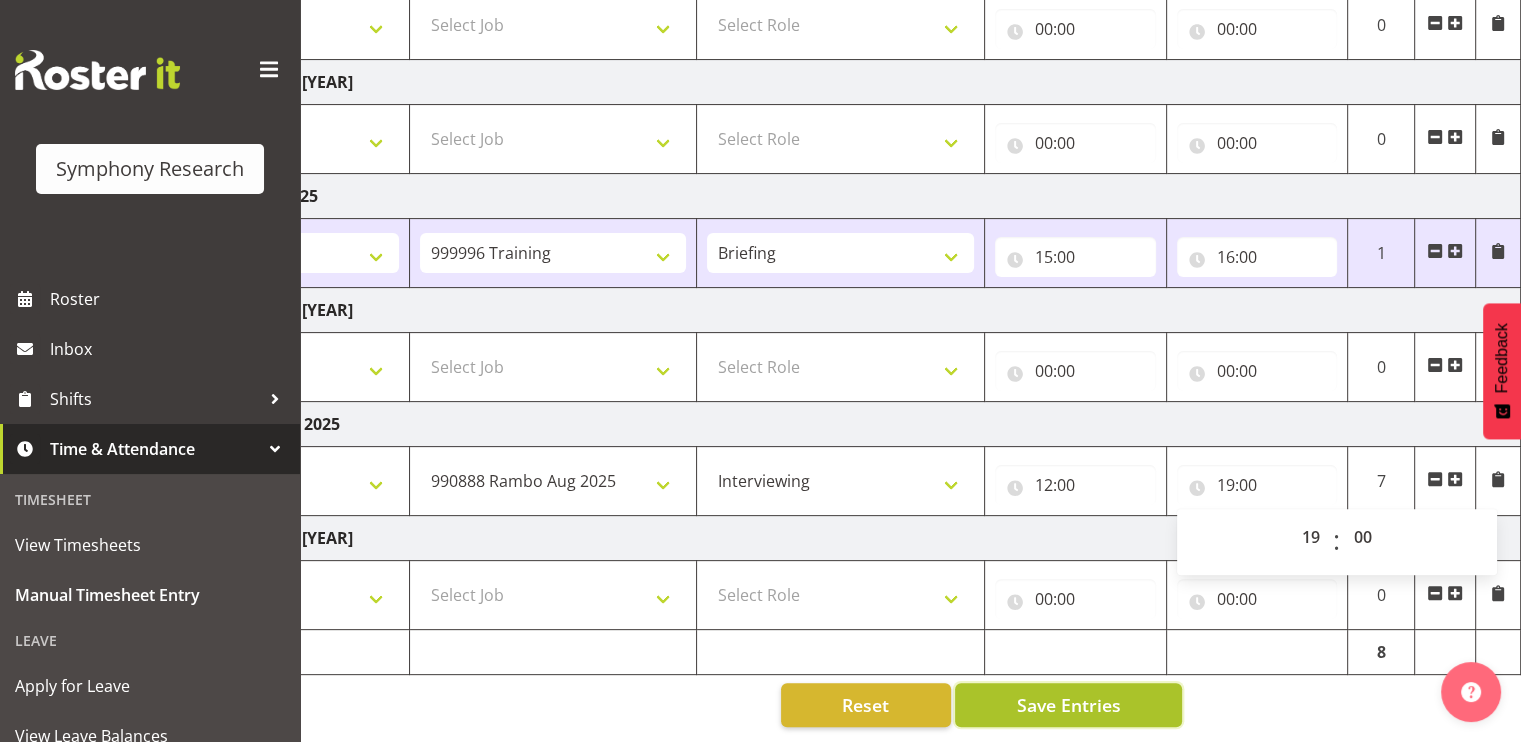 click on "Save
Entries" at bounding box center [1068, 705] 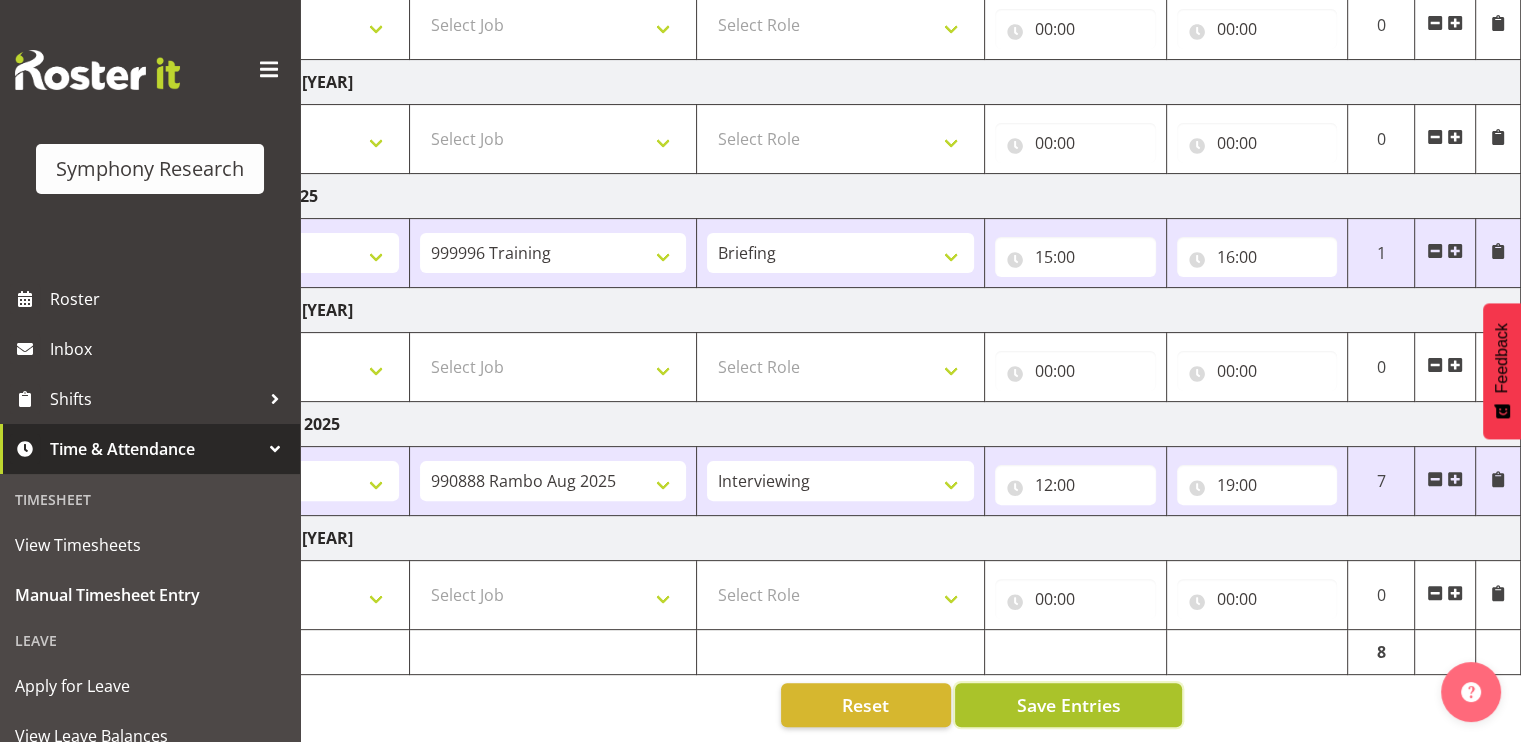 click on "Save
Entries" at bounding box center [1068, 705] 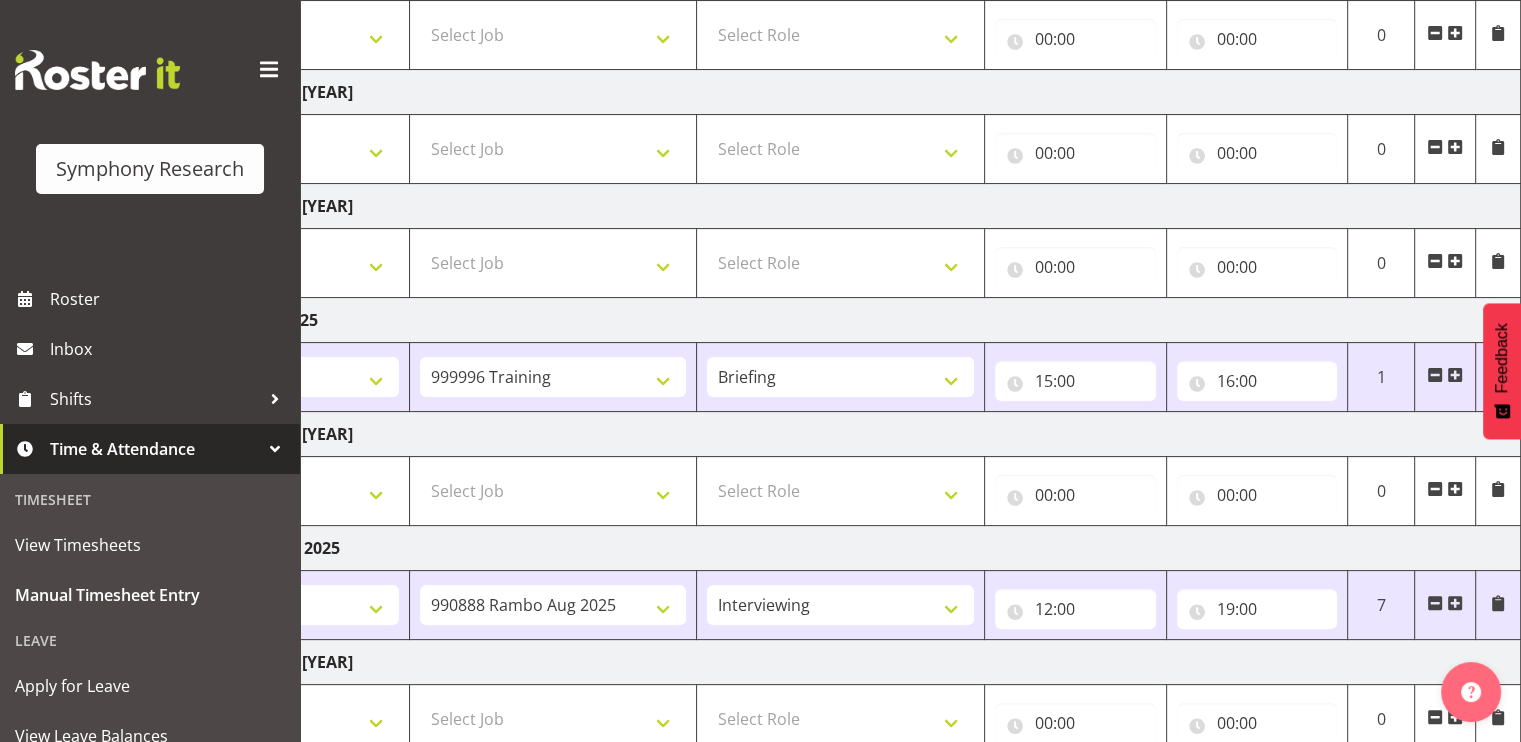 scroll, scrollTop: 354, scrollLeft: 0, axis: vertical 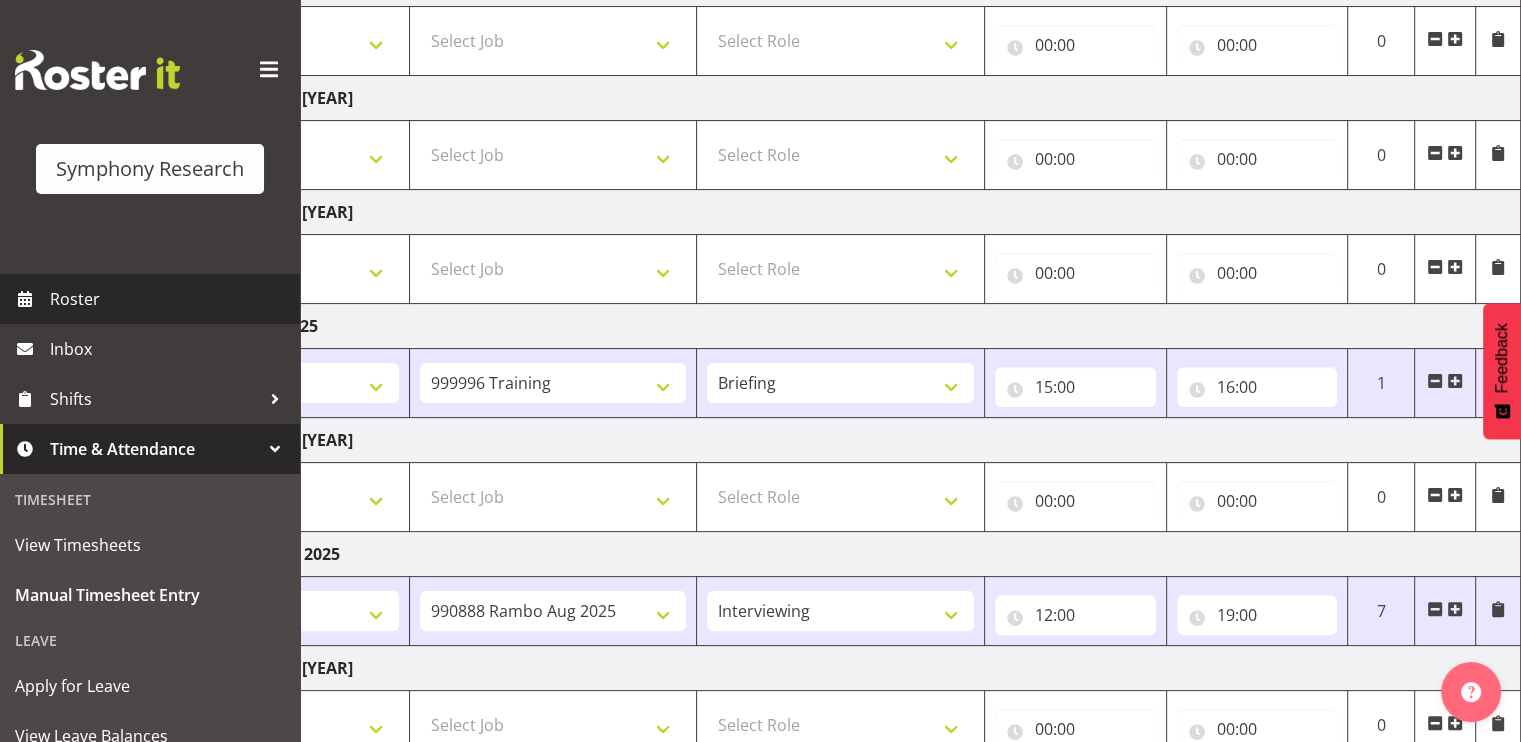 click on "Roster" at bounding box center [170, 299] 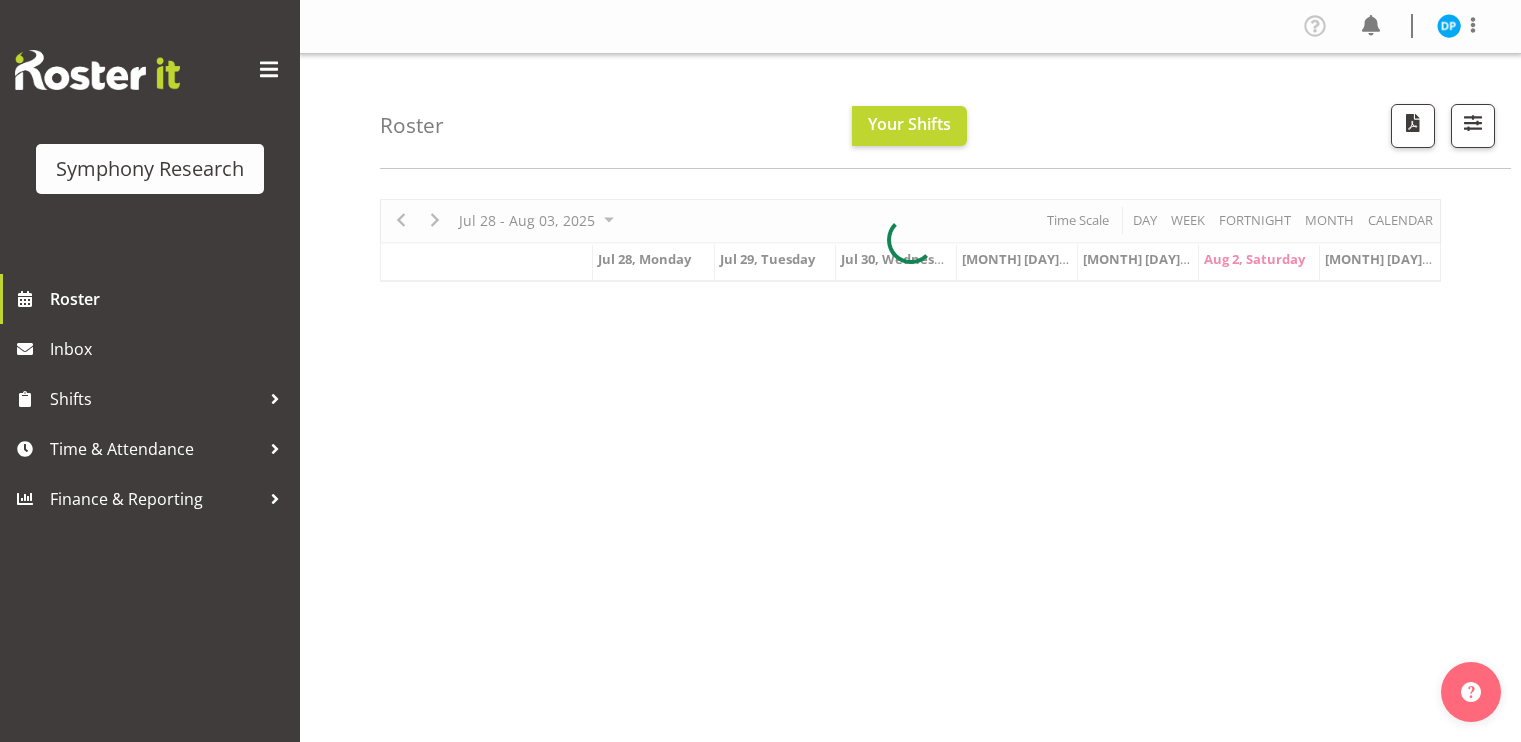 scroll, scrollTop: 0, scrollLeft: 0, axis: both 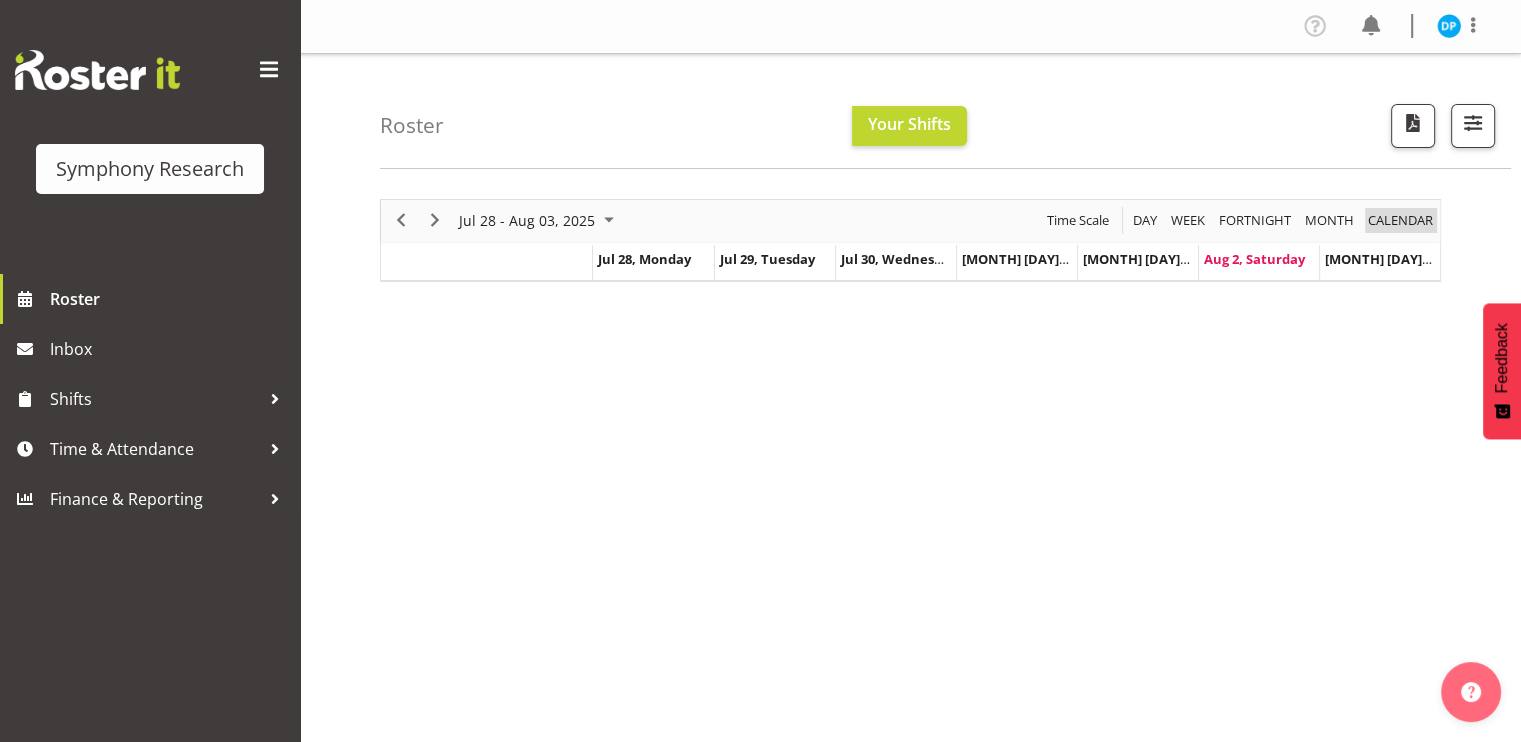 click on "calendar" at bounding box center (1400, 220) 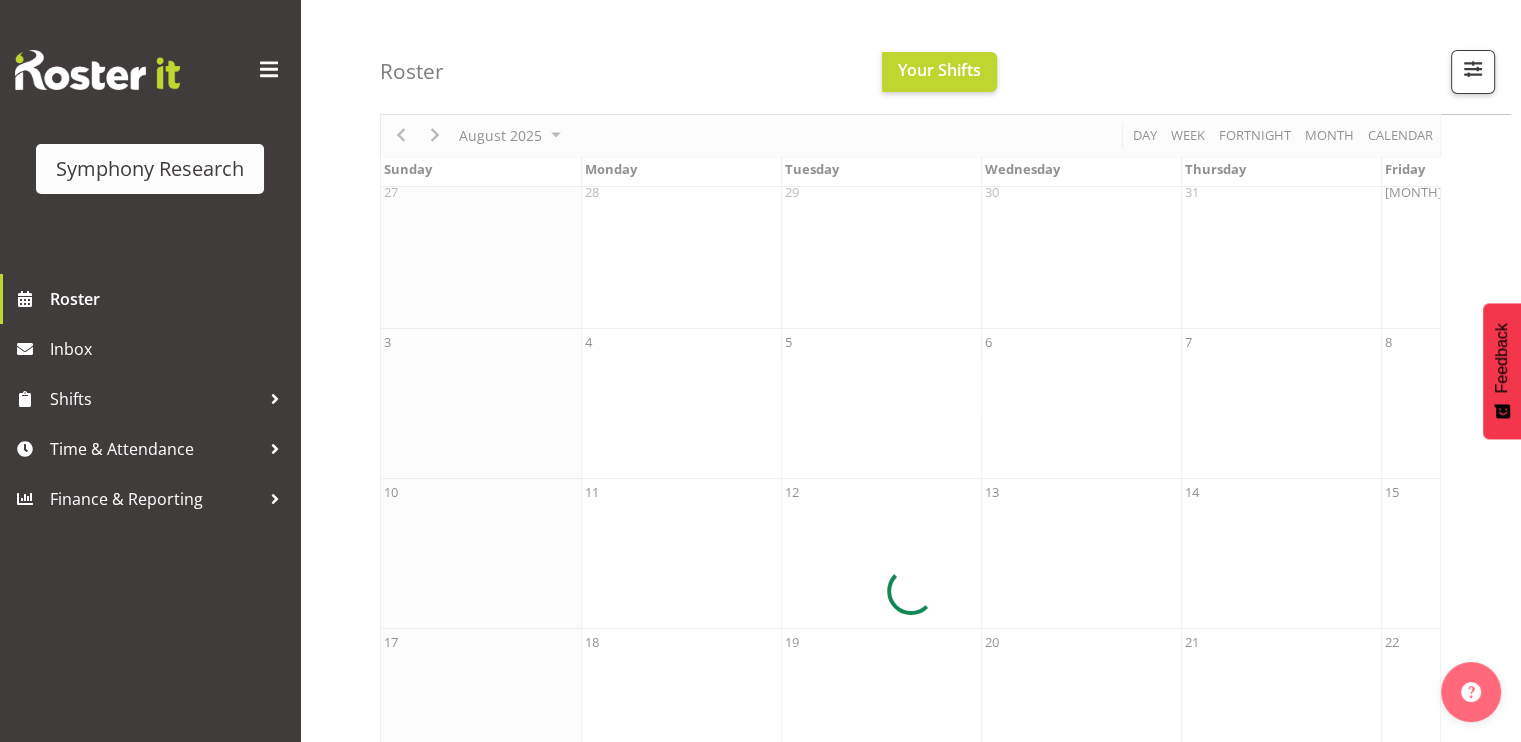 scroll, scrollTop: 0, scrollLeft: 0, axis: both 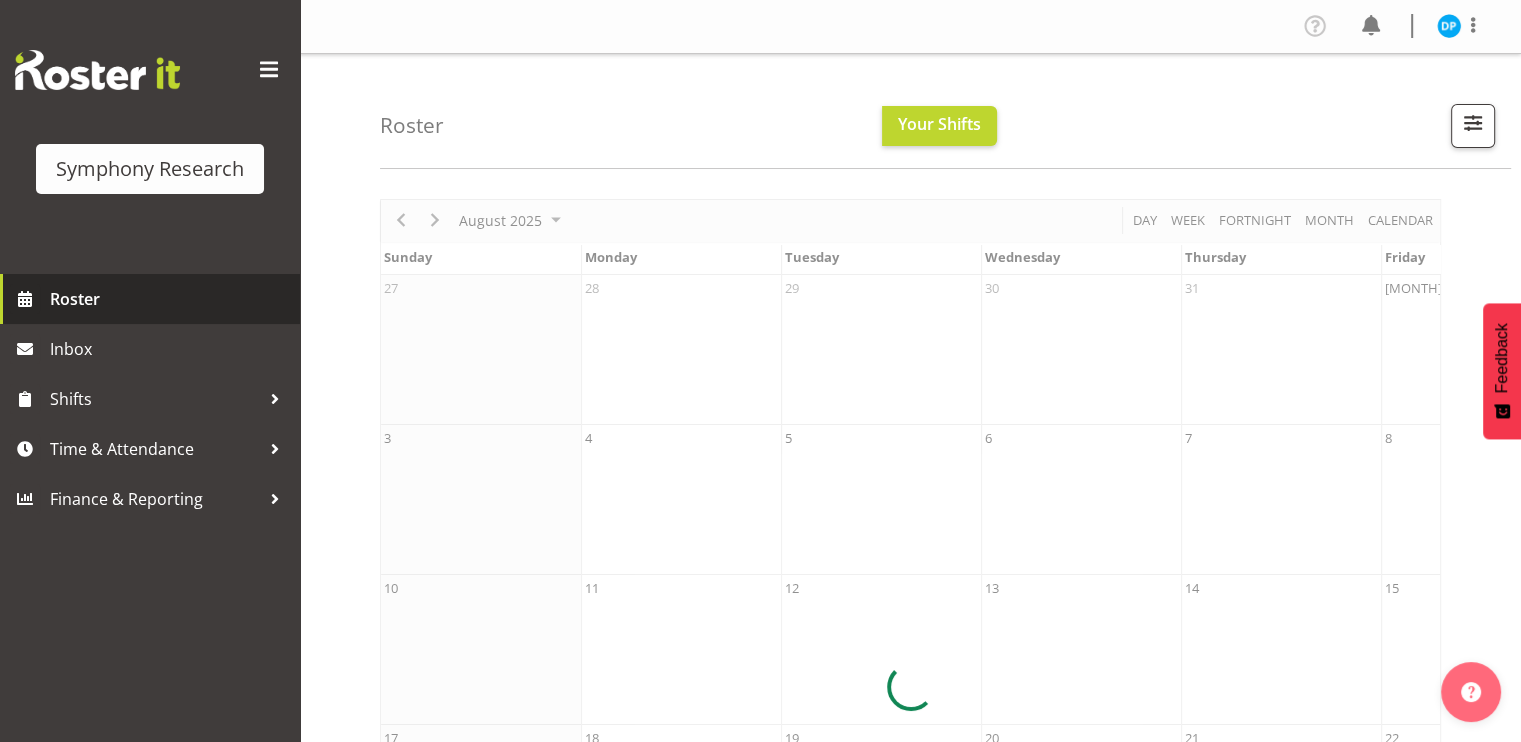 click on "Roster" at bounding box center [170, 299] 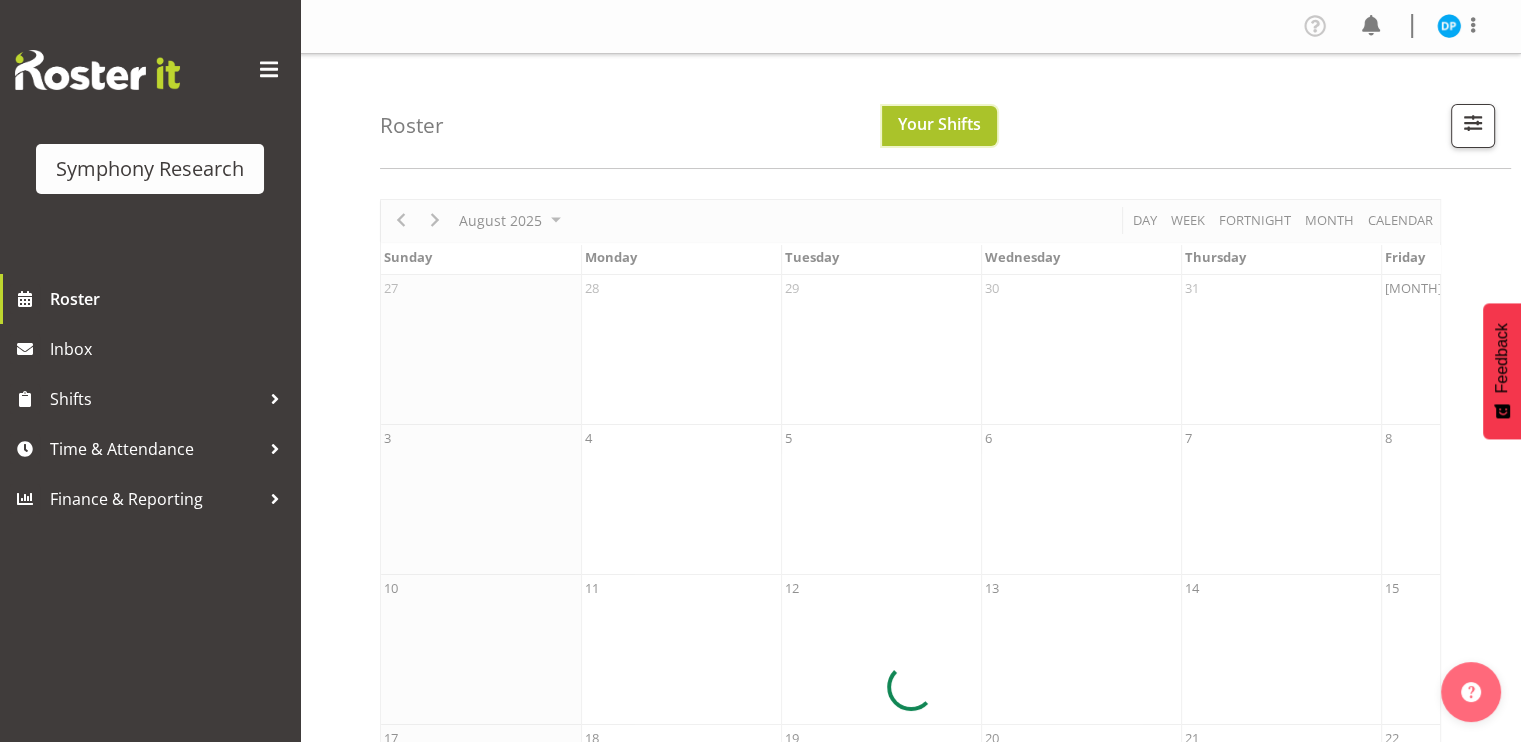 click on "Your Shifts" at bounding box center [939, 126] 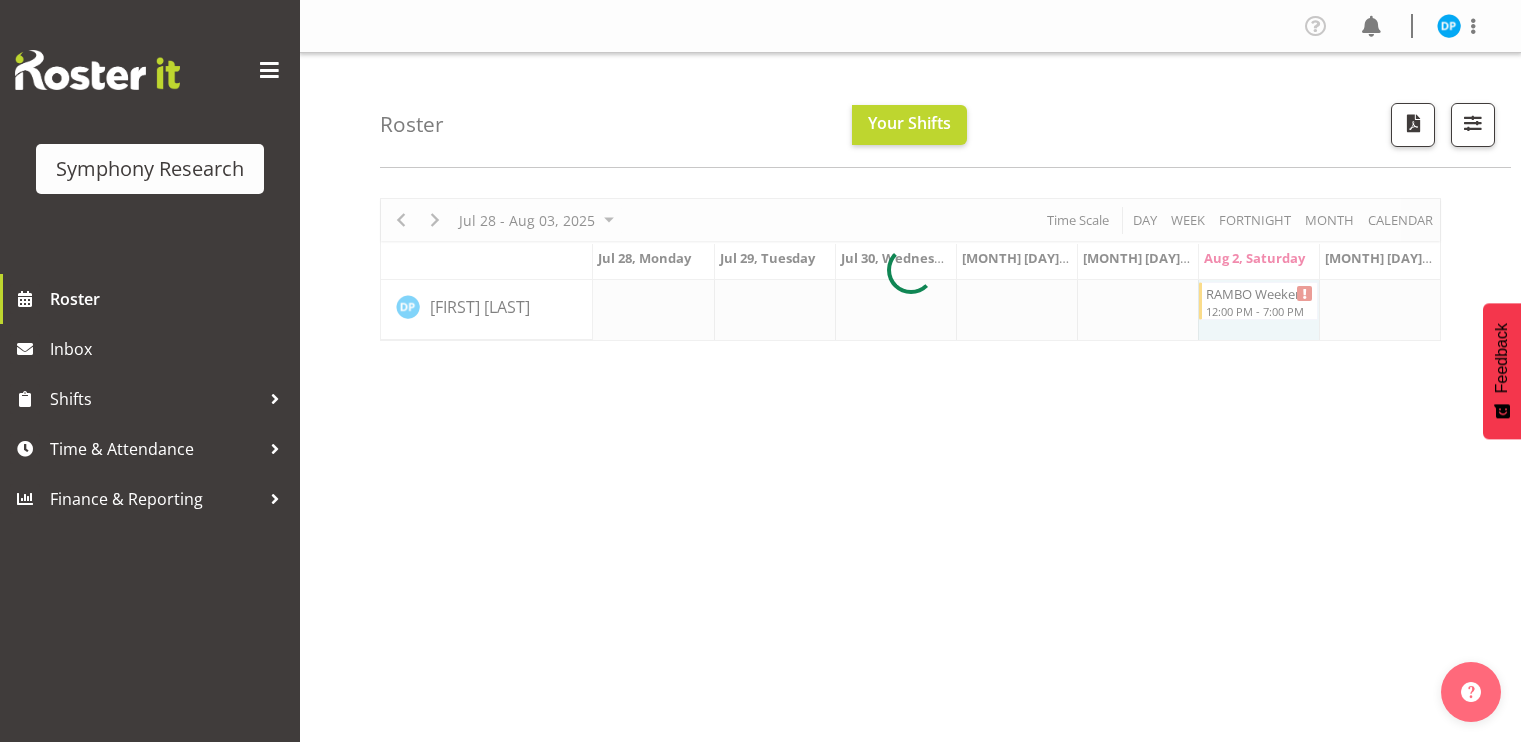 scroll, scrollTop: 0, scrollLeft: 0, axis: both 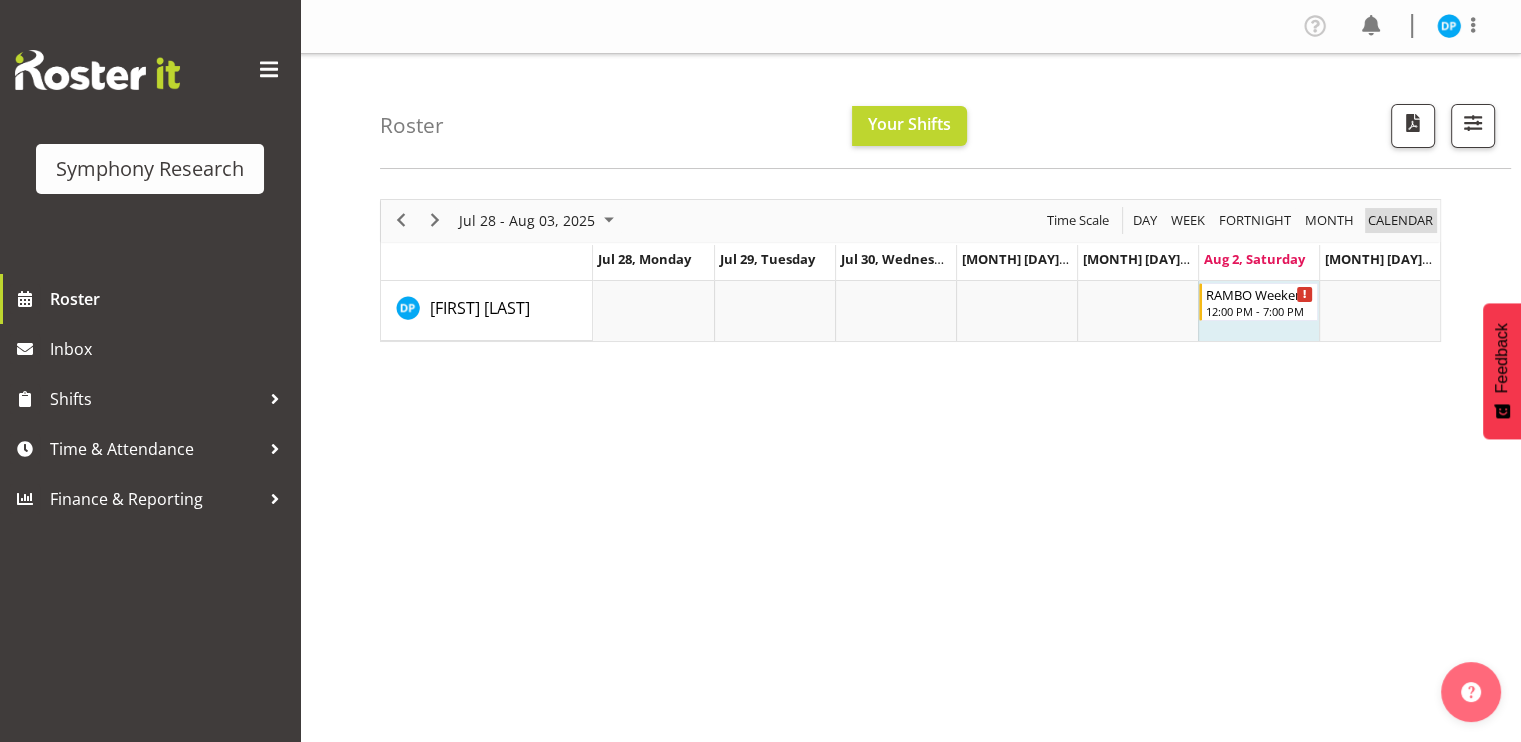click on "calendar" at bounding box center [1400, 220] 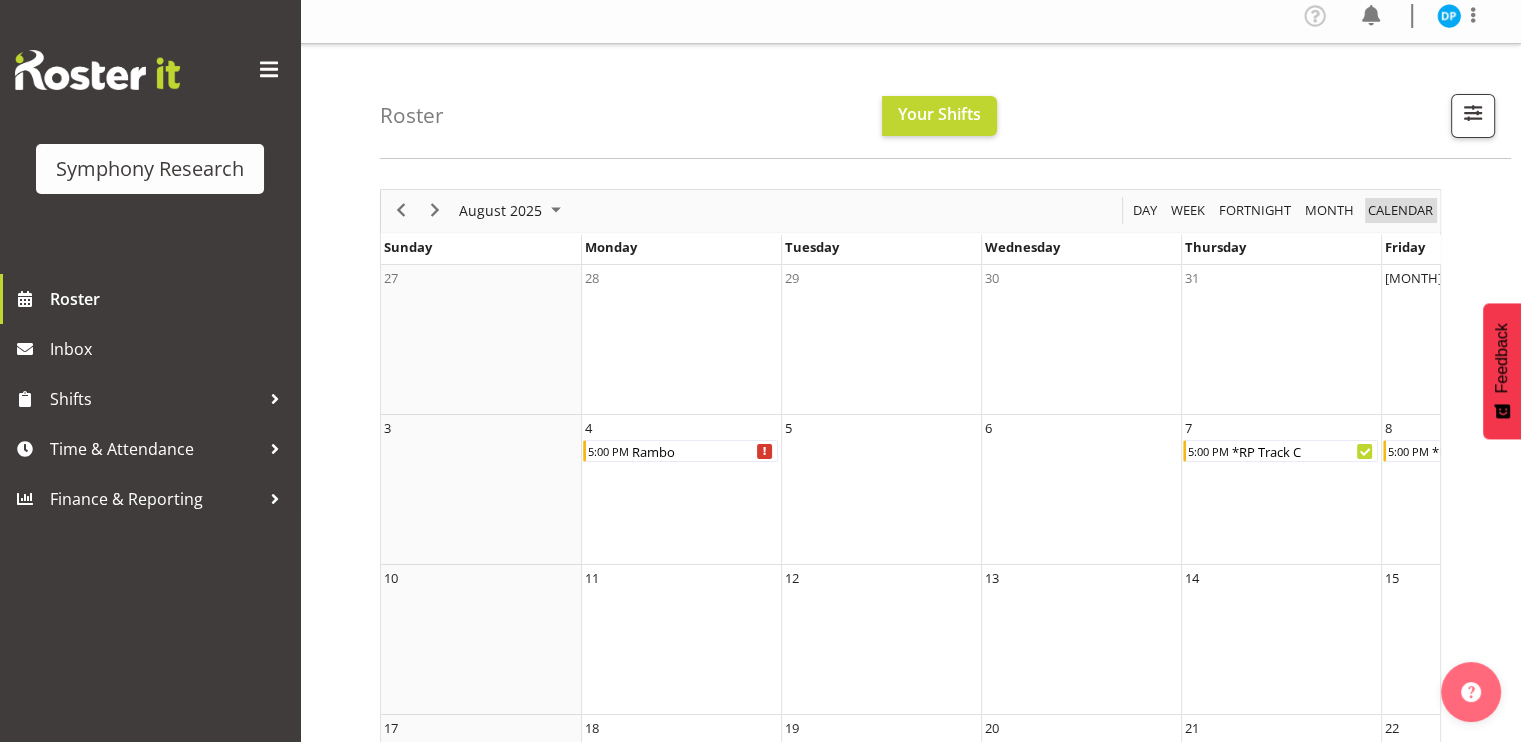 scroll, scrollTop: 4, scrollLeft: 0, axis: vertical 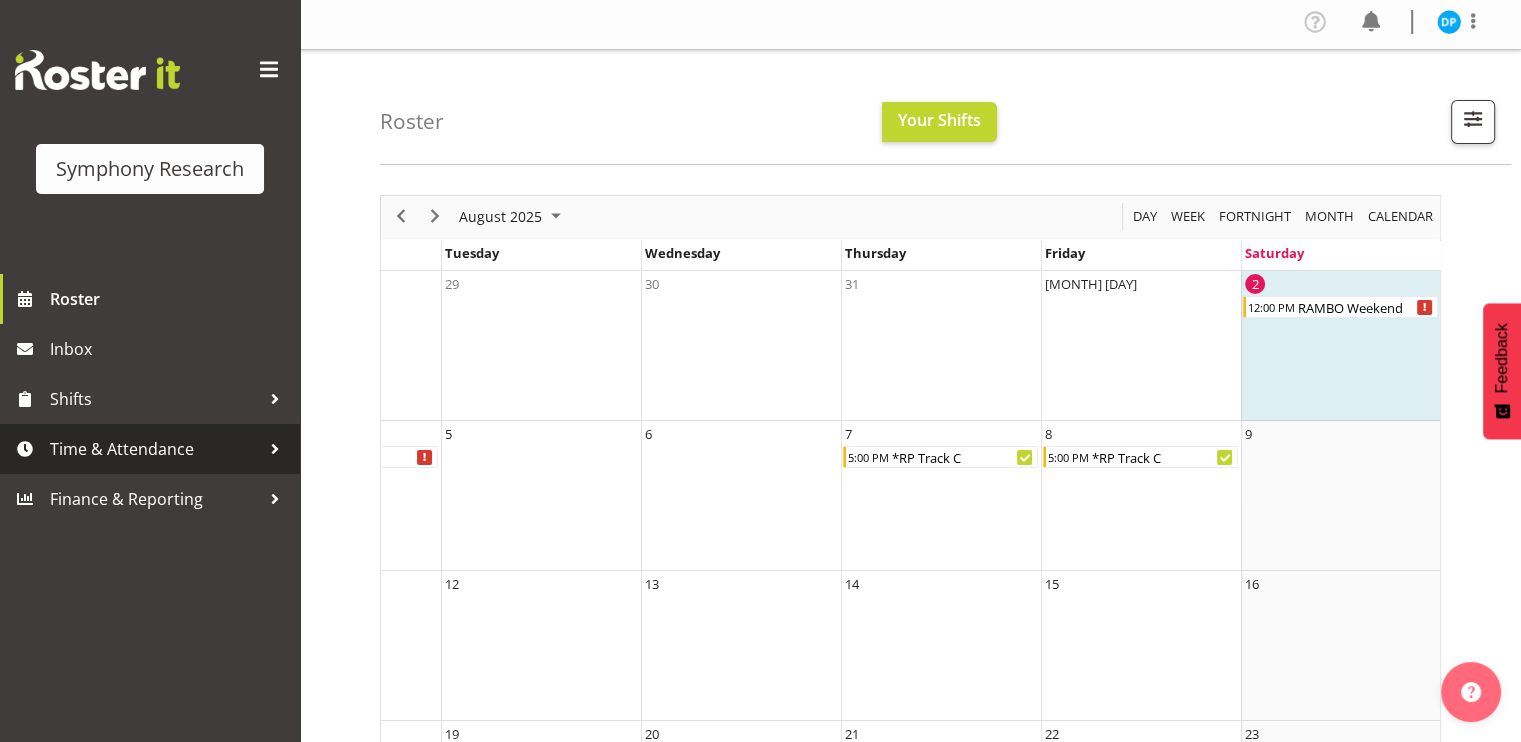 click on "Time & Attendance" at bounding box center [155, 449] 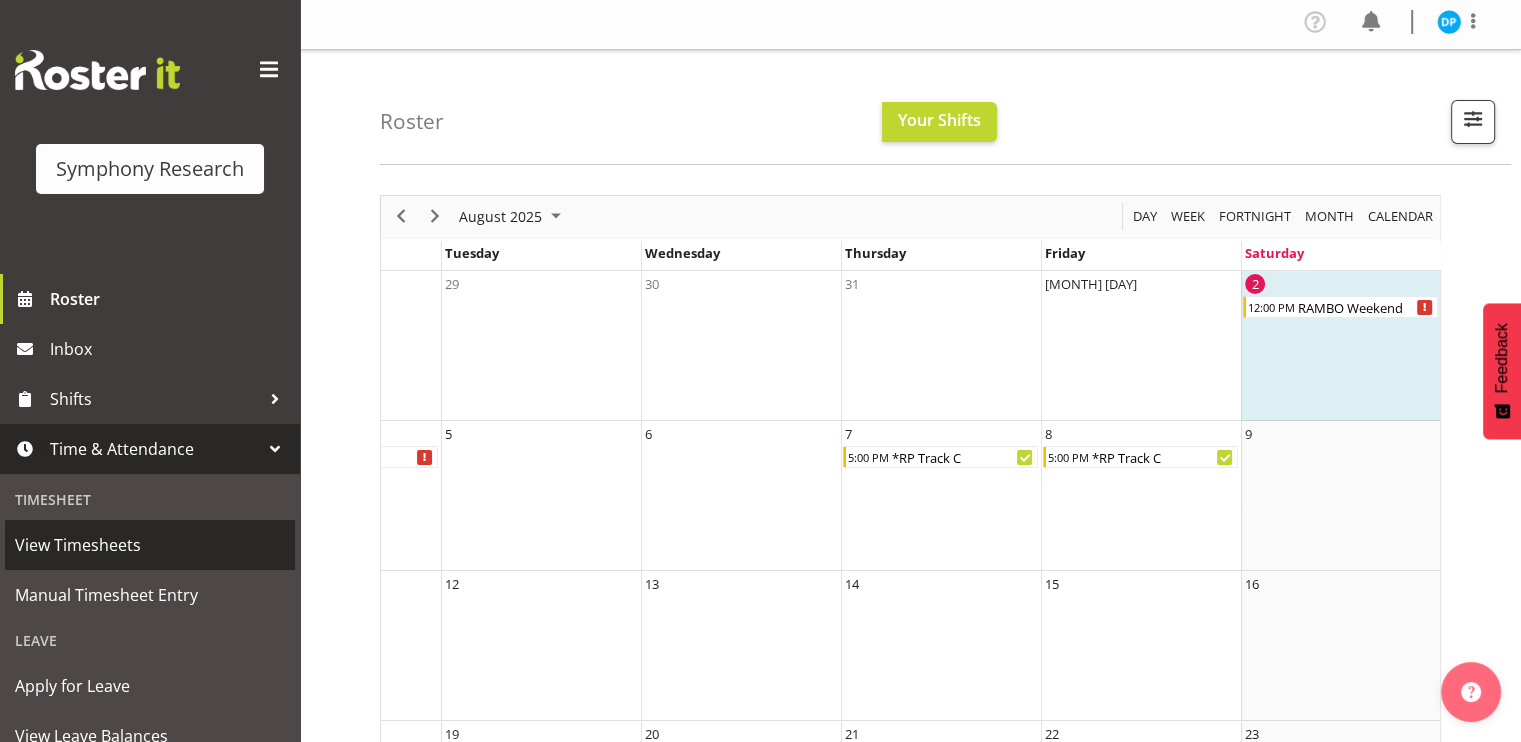 click on "View Timesheets" at bounding box center (150, 545) 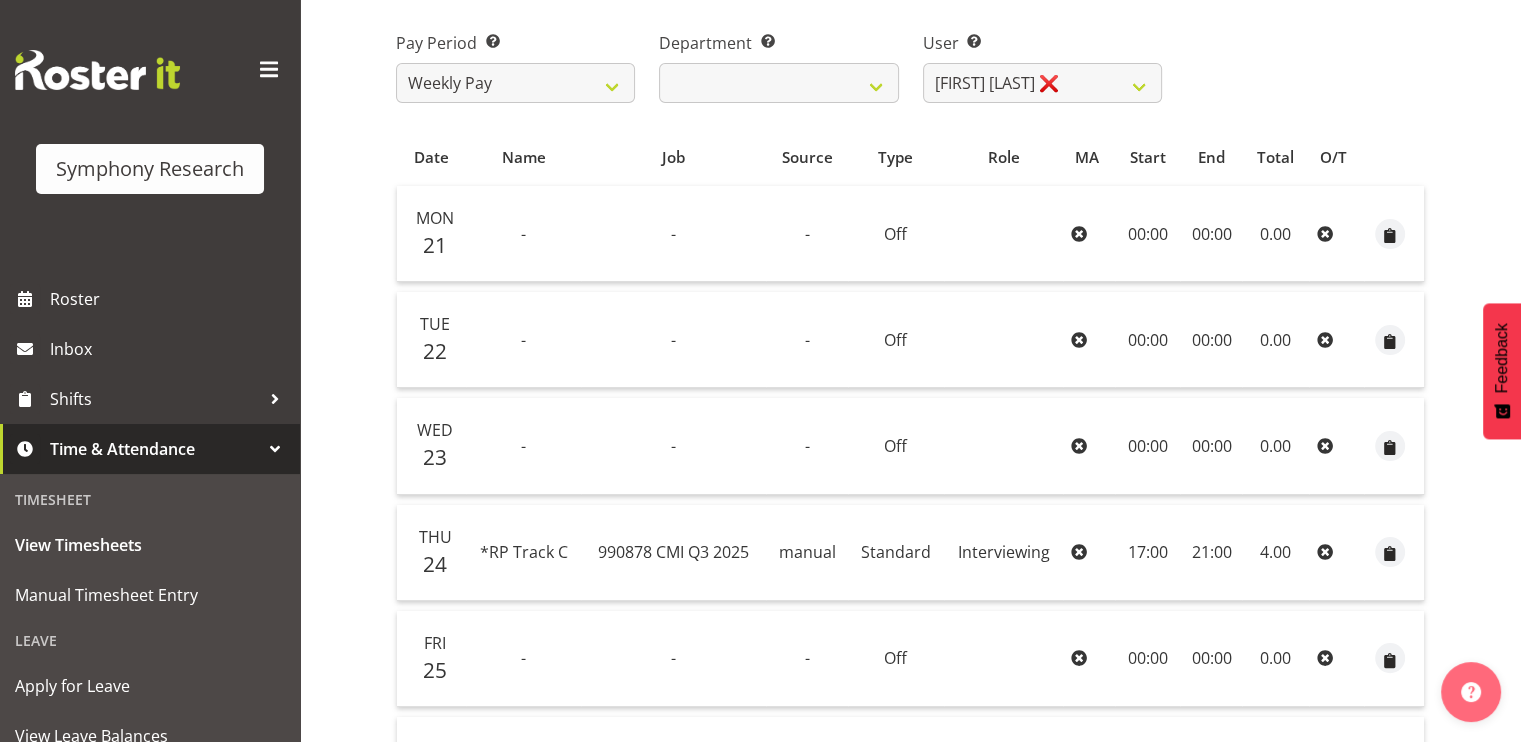 scroll, scrollTop: 50, scrollLeft: 0, axis: vertical 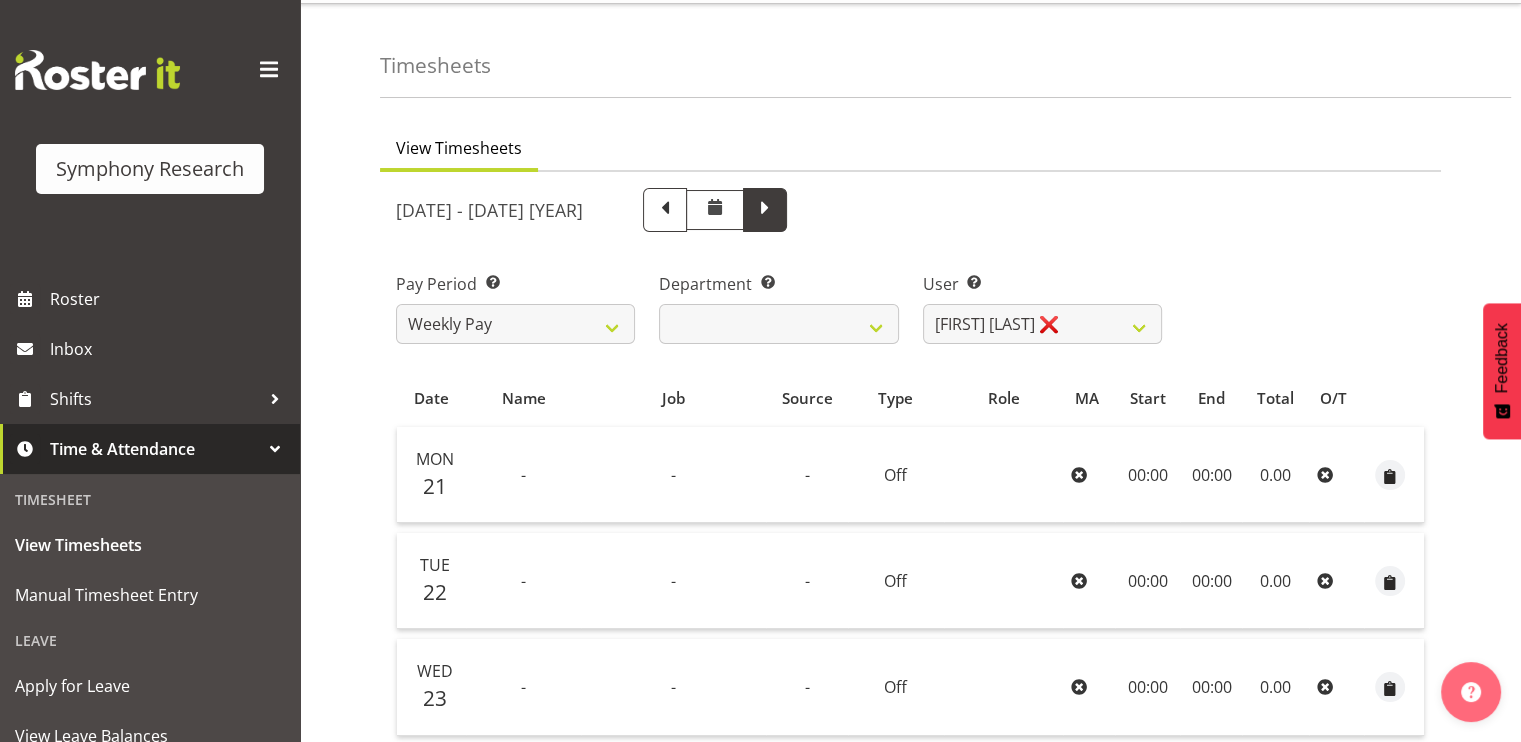 click at bounding box center [765, 210] 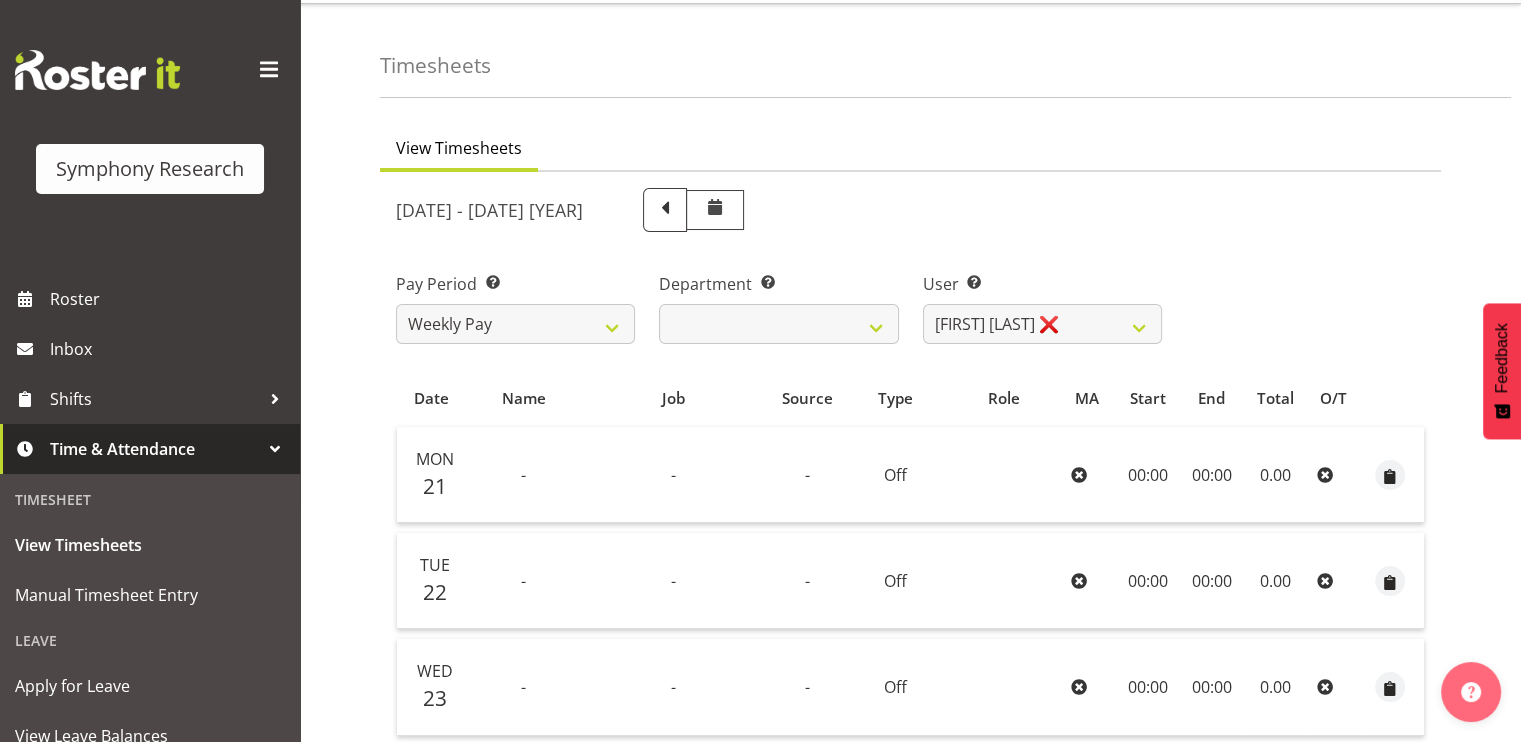 select 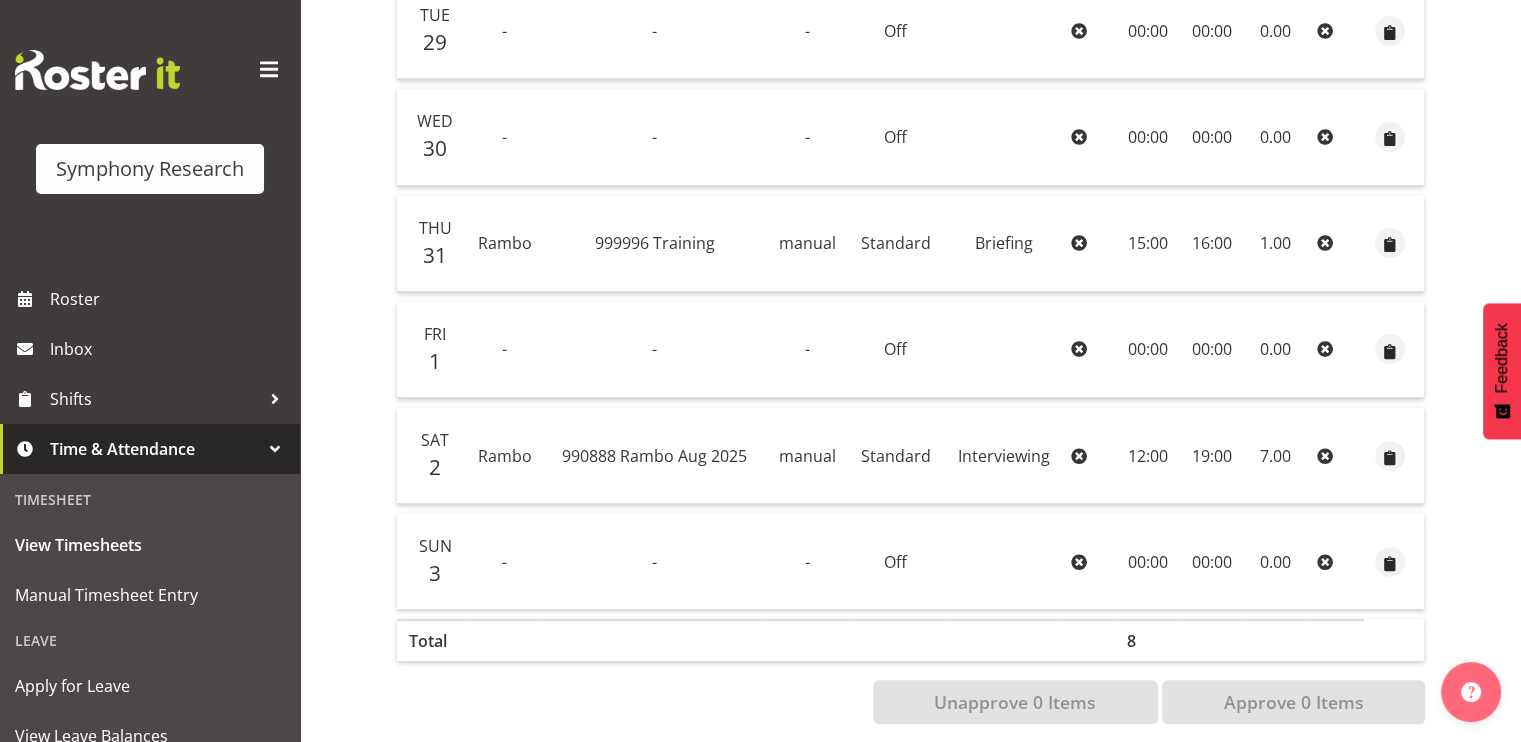 scroll, scrollTop: 589, scrollLeft: 0, axis: vertical 